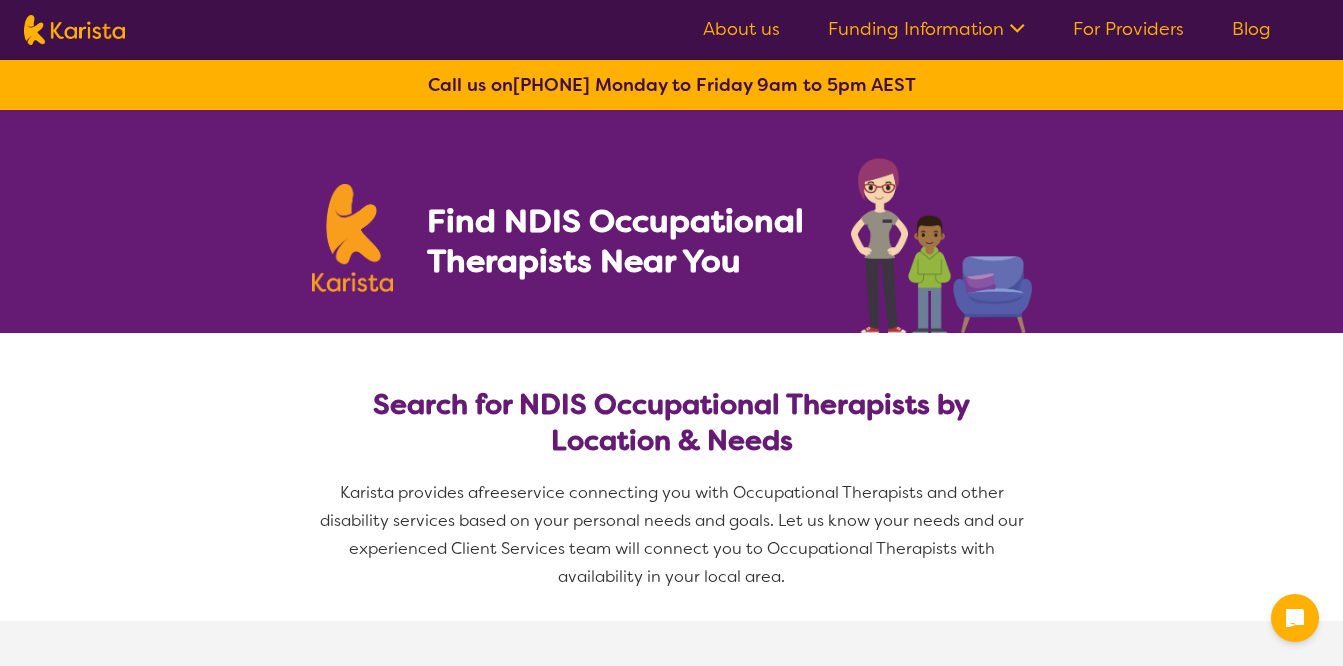 select on "Occupational therapy" 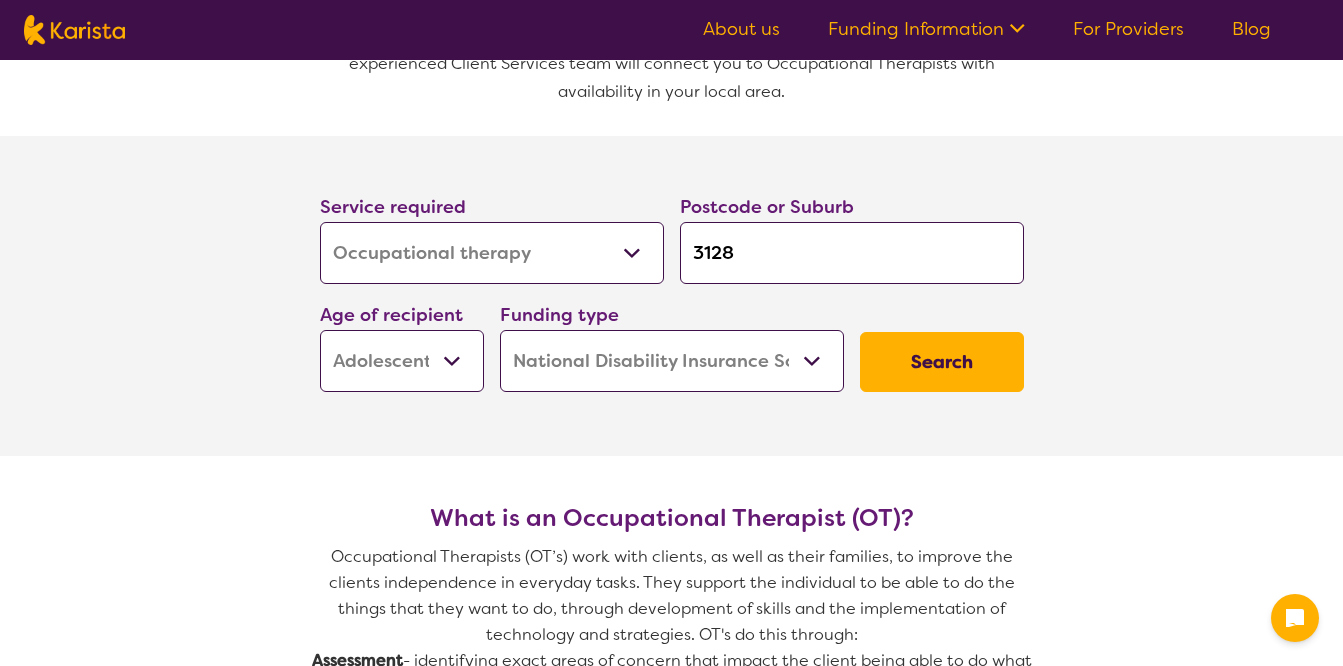 scroll, scrollTop: 497, scrollLeft: 0, axis: vertical 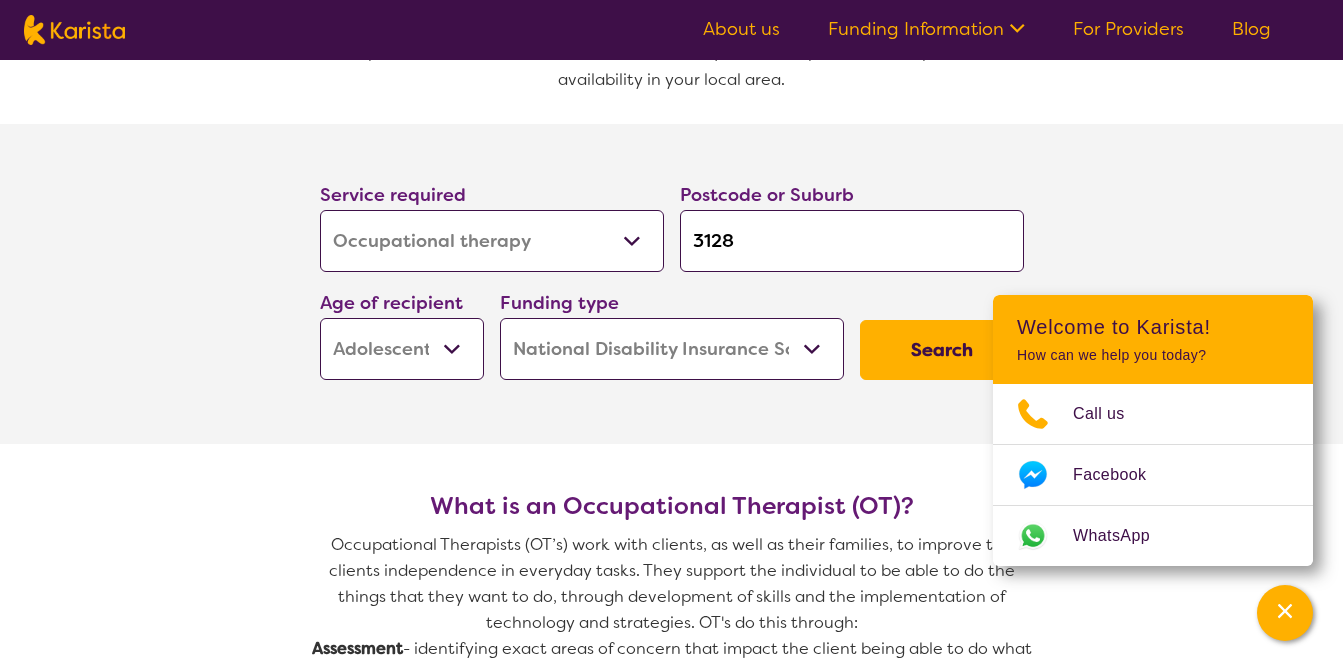 click on "Allied Health Assistant Assessment (ADHD or Autism) Behaviour support Counselling Dietitian Domestic and home help Employment Support Exercise physiology Home Care Package Provider Key Worker NDIS Plan management NDIS Support Coordination Nursing services Occupational therapy Personal care Physiotherapy Podiatry Psychology Psychosocial Recovery Coach Respite Speech therapy Support worker Supported accommodation" at bounding box center [492, 241] 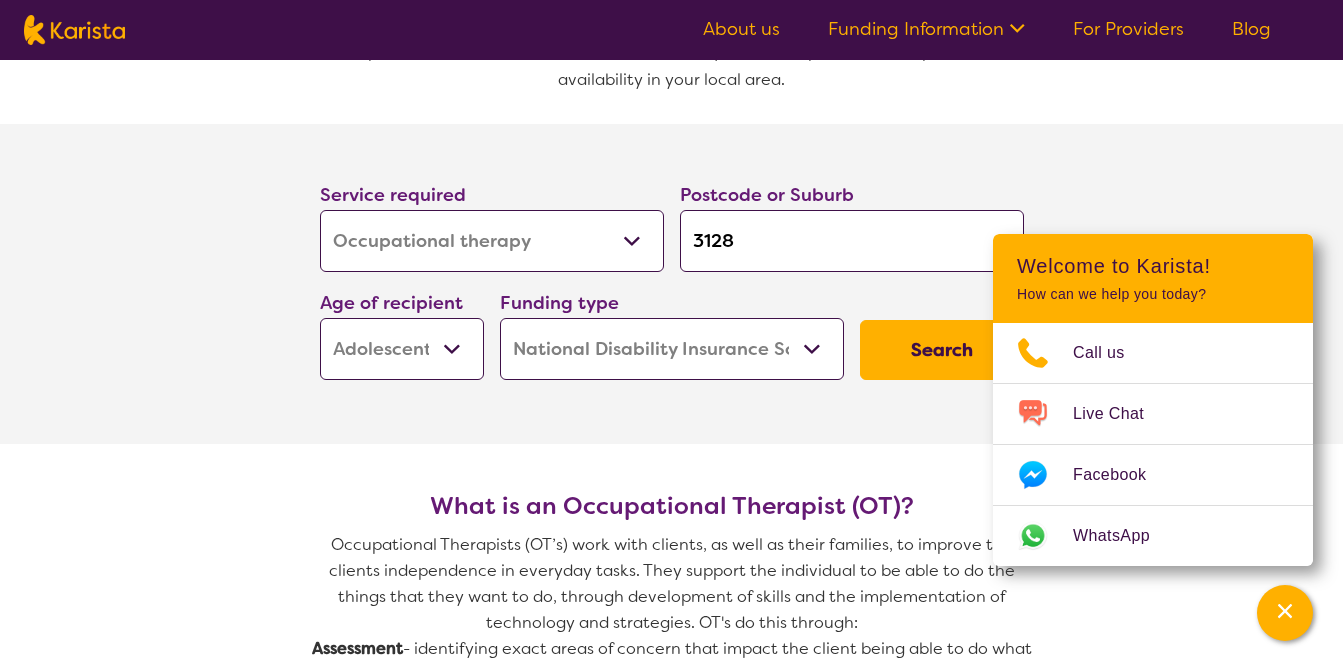 click on "Postcode or Suburb [POSTAL_CODE] Age of recipient Early Childhood - 0 to 9 Child - 10 to 11 Adolescent - 12 to 17 Adult - 18 to 64 Aged - 65+ Funding type Home Care Package (HCP) National Disability Insurance Scheme (NDIS) I don't know Search" at bounding box center (672, 284) 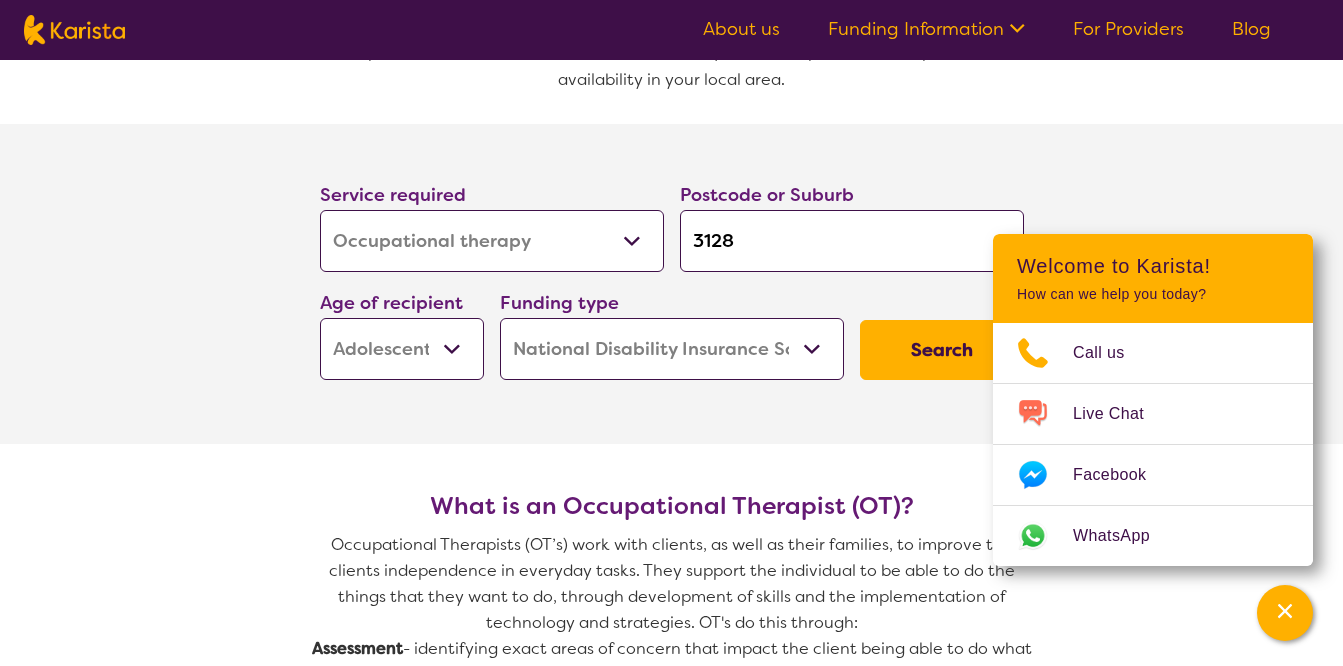 click on "Home Care Package (HCP) National Disability Insurance Scheme (NDIS) I don't know" at bounding box center [672, 349] 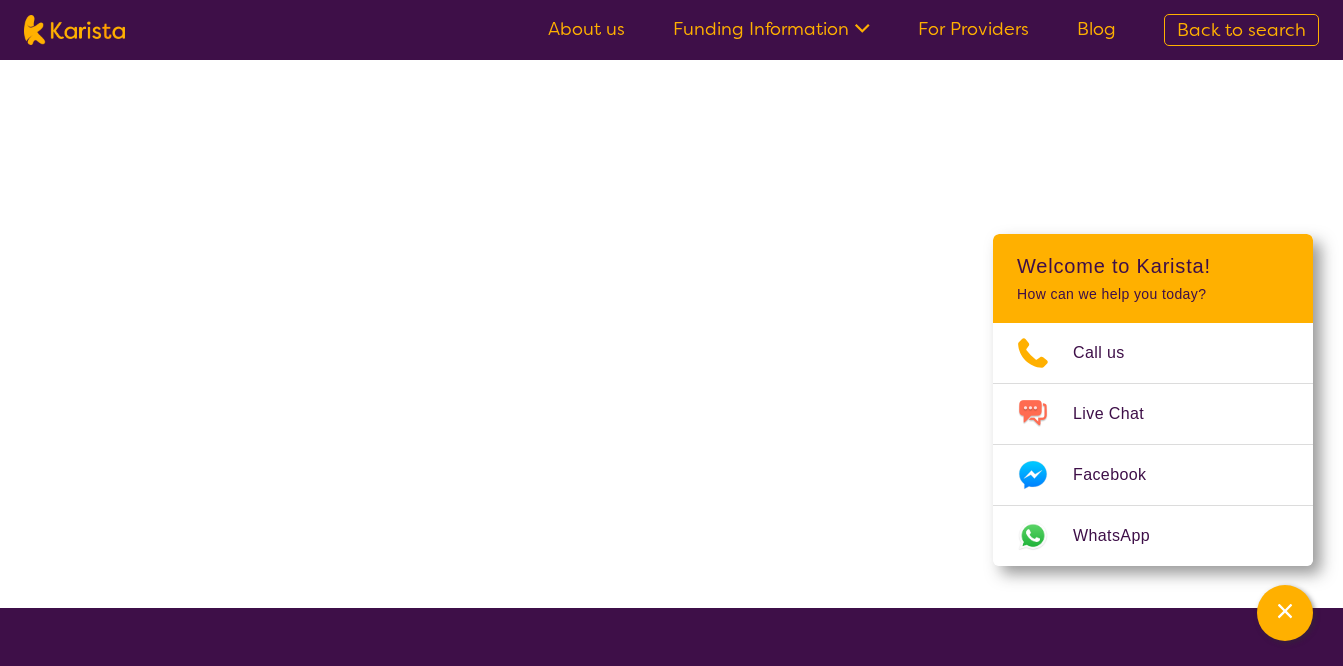 scroll, scrollTop: 0, scrollLeft: 0, axis: both 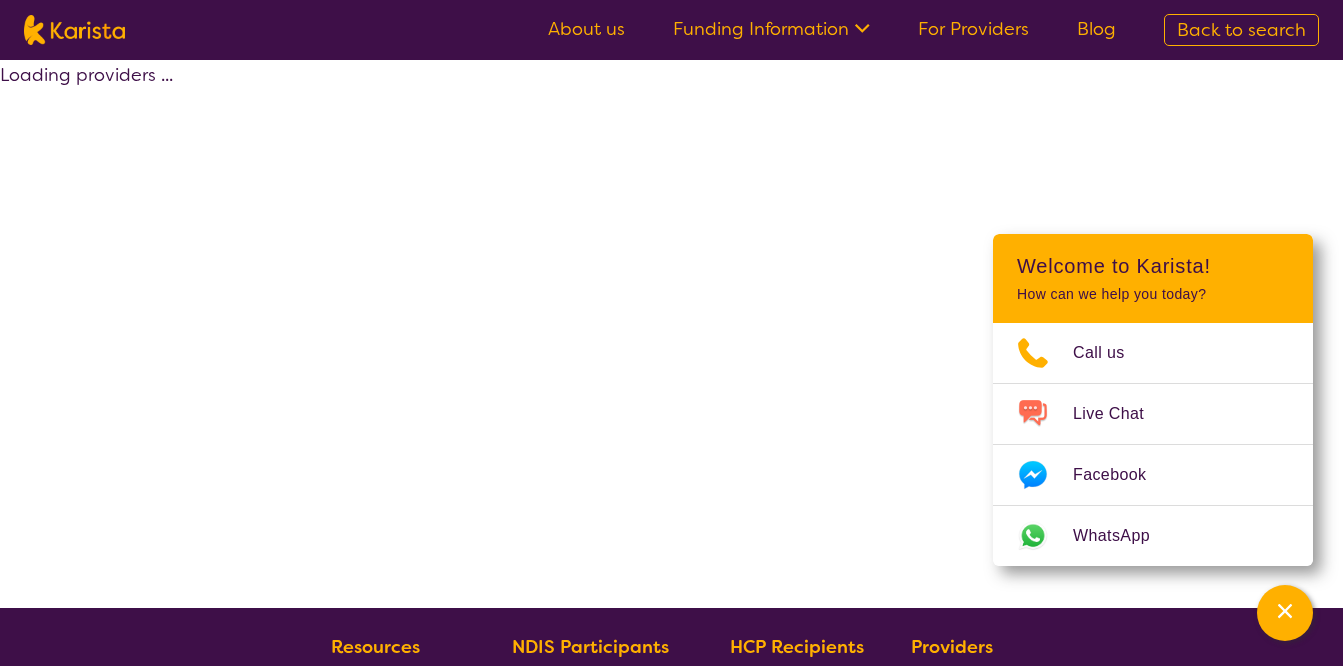 select on "by_score" 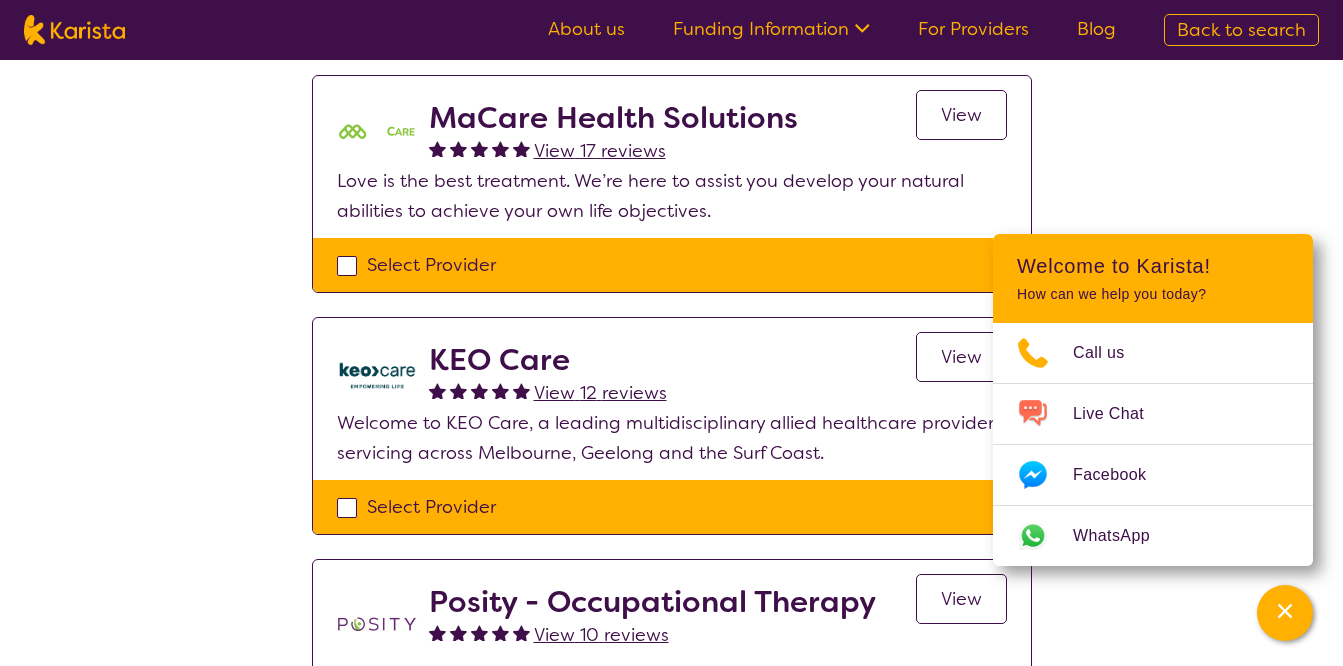 scroll, scrollTop: 212, scrollLeft: 0, axis: vertical 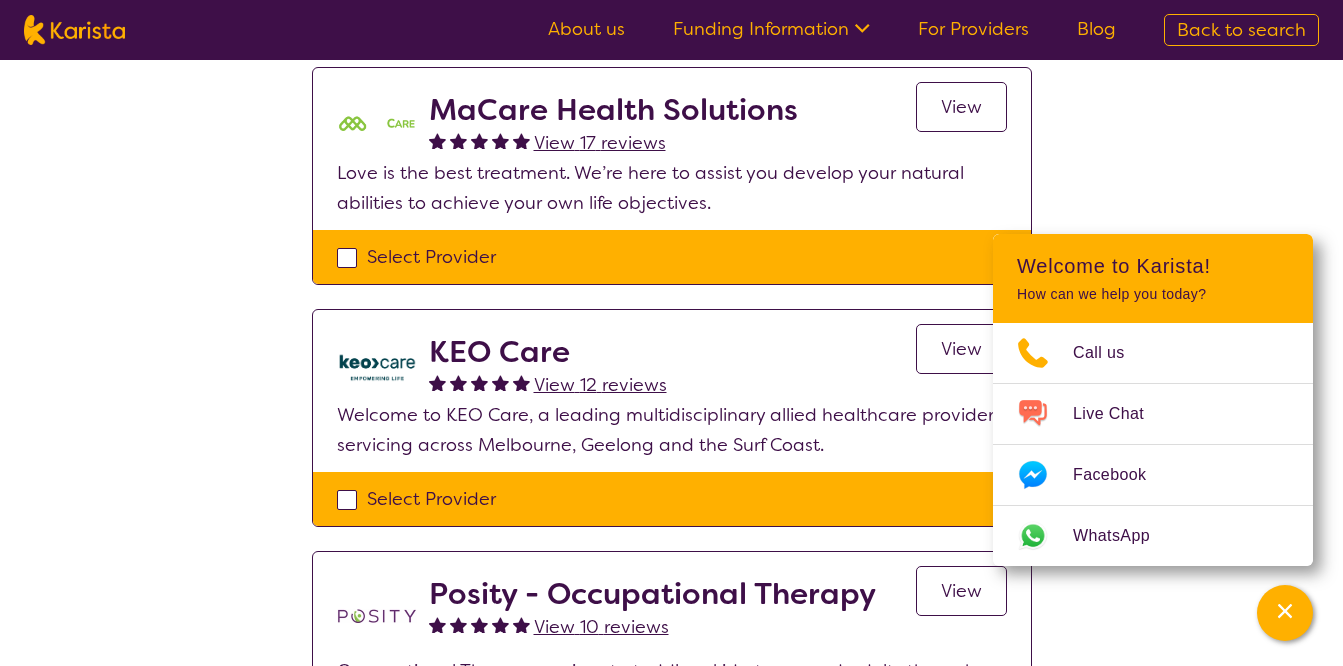 click on "View" at bounding box center (961, 107) 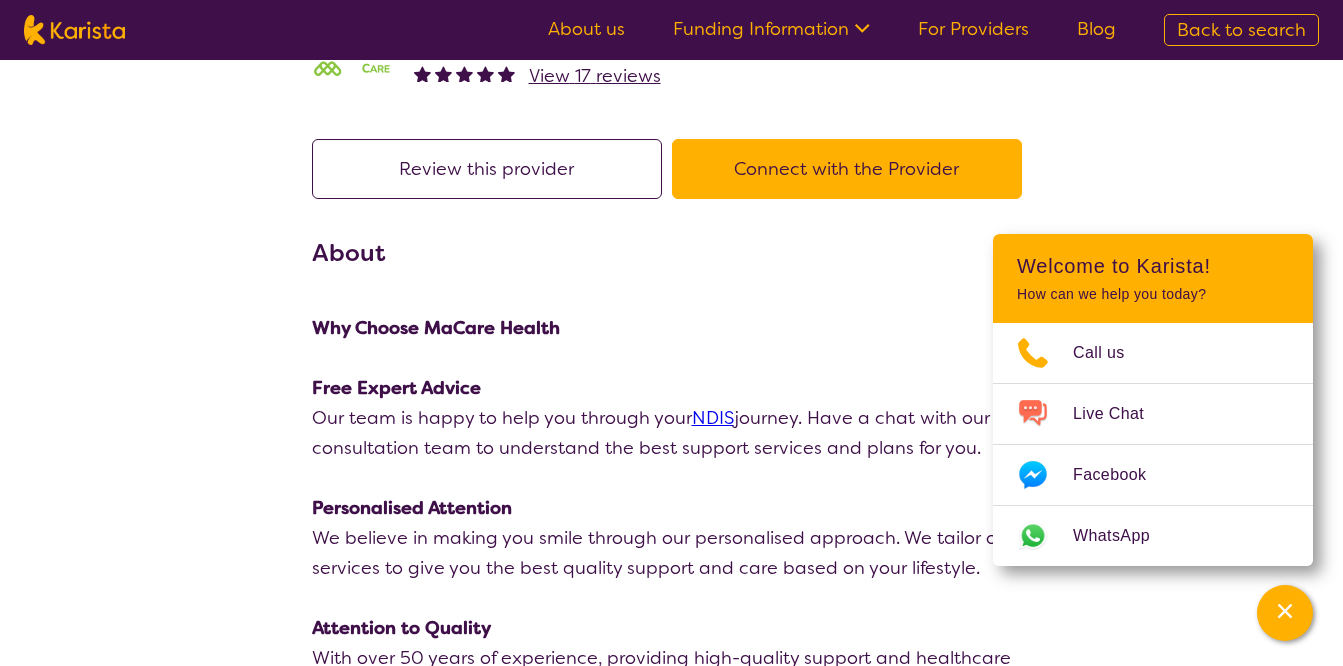 scroll, scrollTop: 0, scrollLeft: 0, axis: both 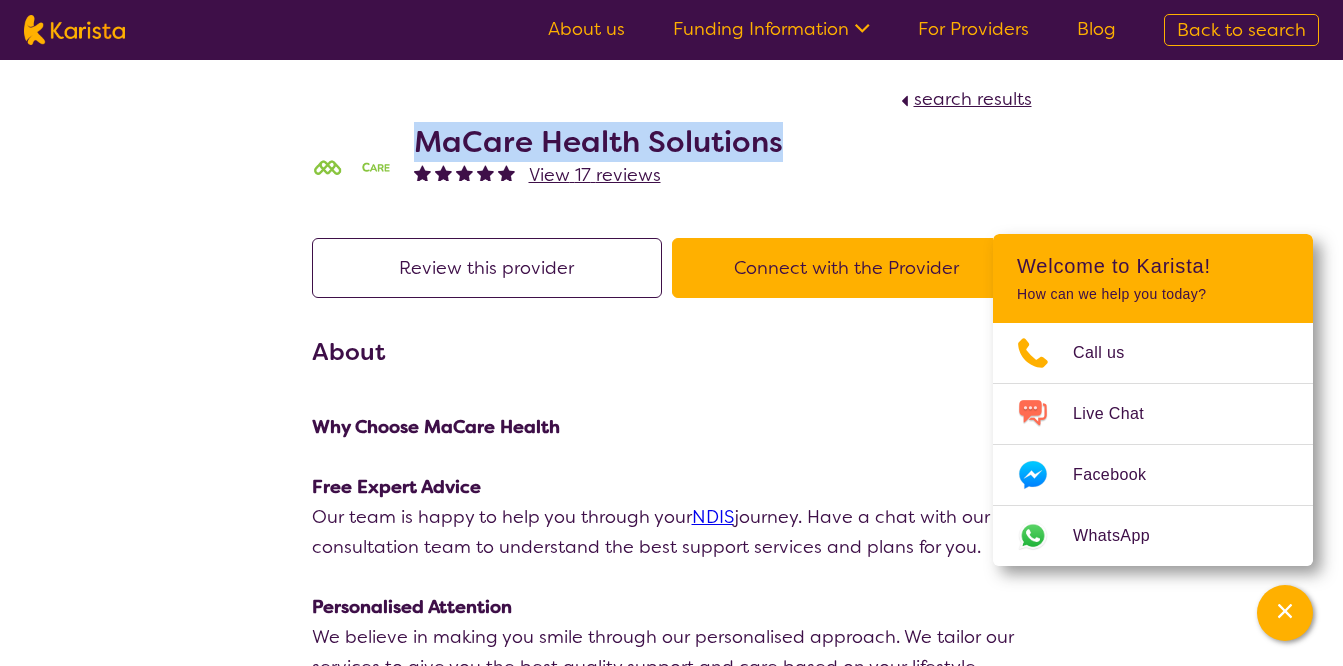 drag, startPoint x: 408, startPoint y: 134, endPoint x: 806, endPoint y: 152, distance: 398.40683 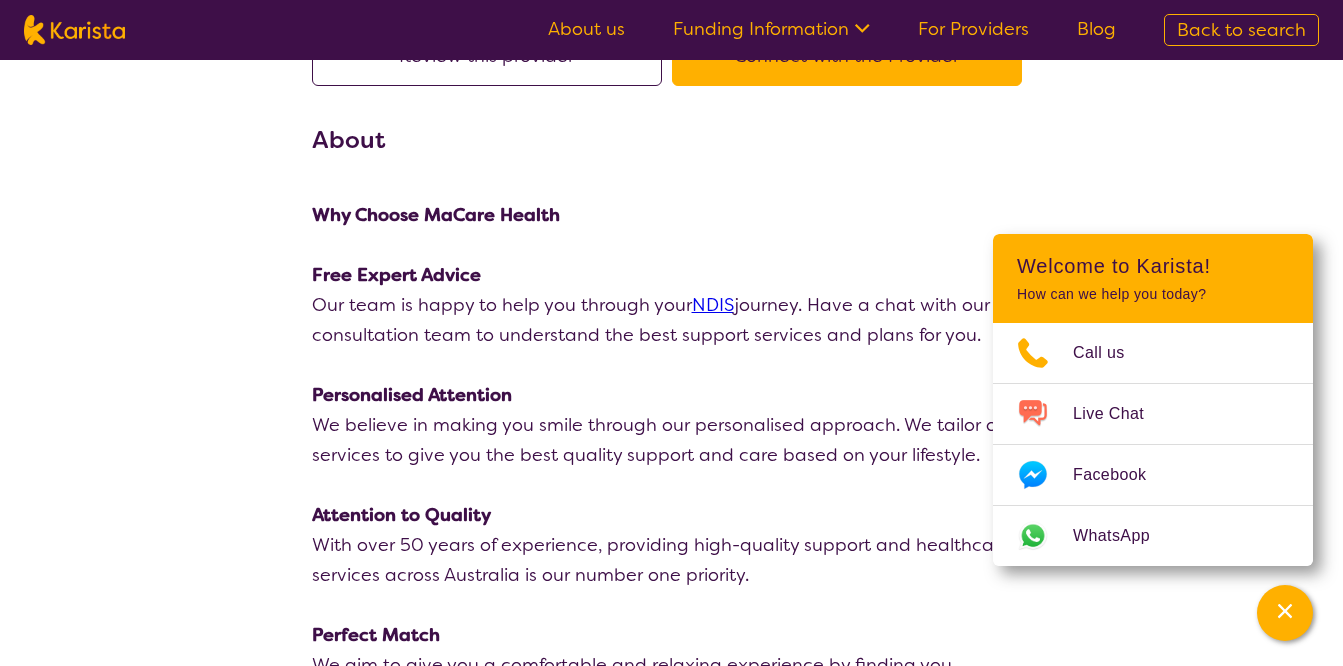 select on "by_score" 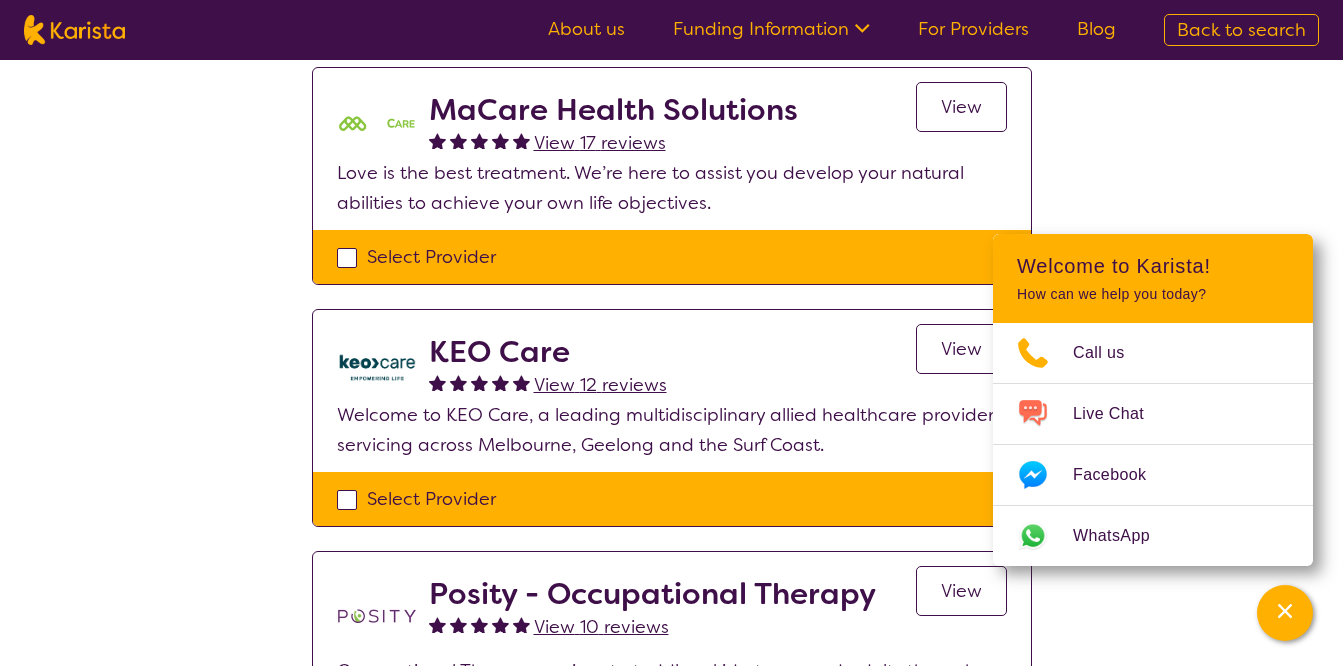scroll, scrollTop: 423, scrollLeft: 0, axis: vertical 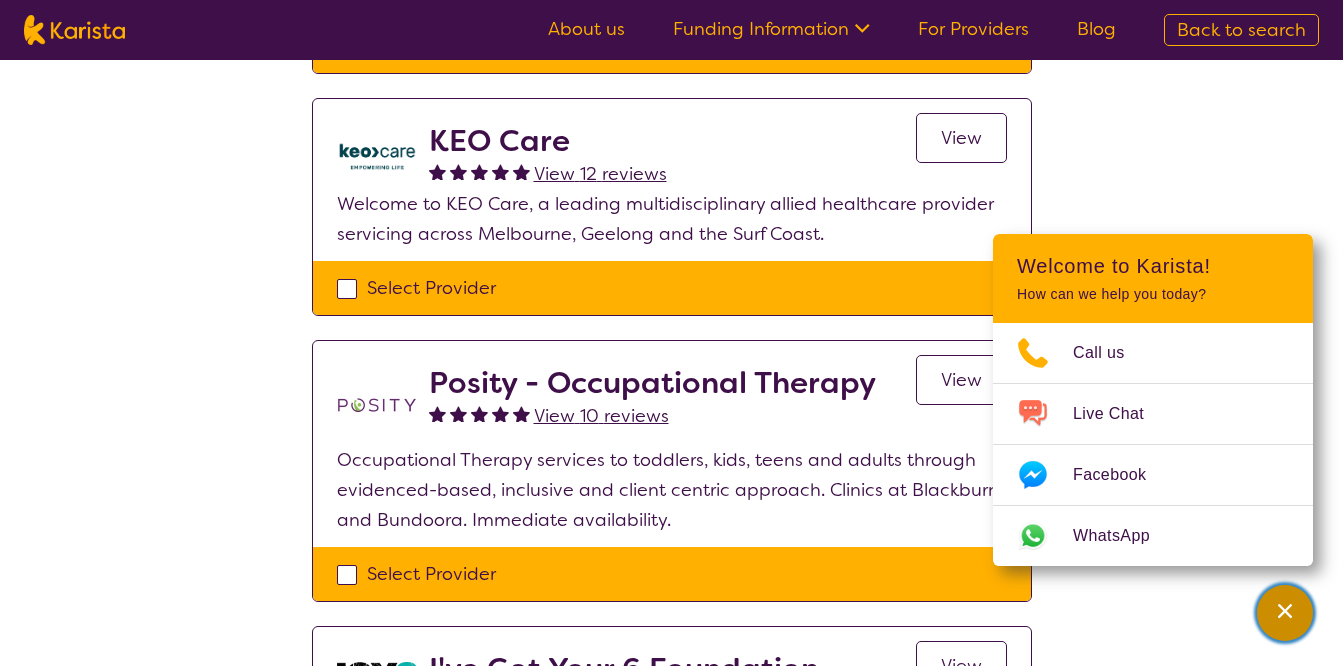 click at bounding box center [1285, 613] 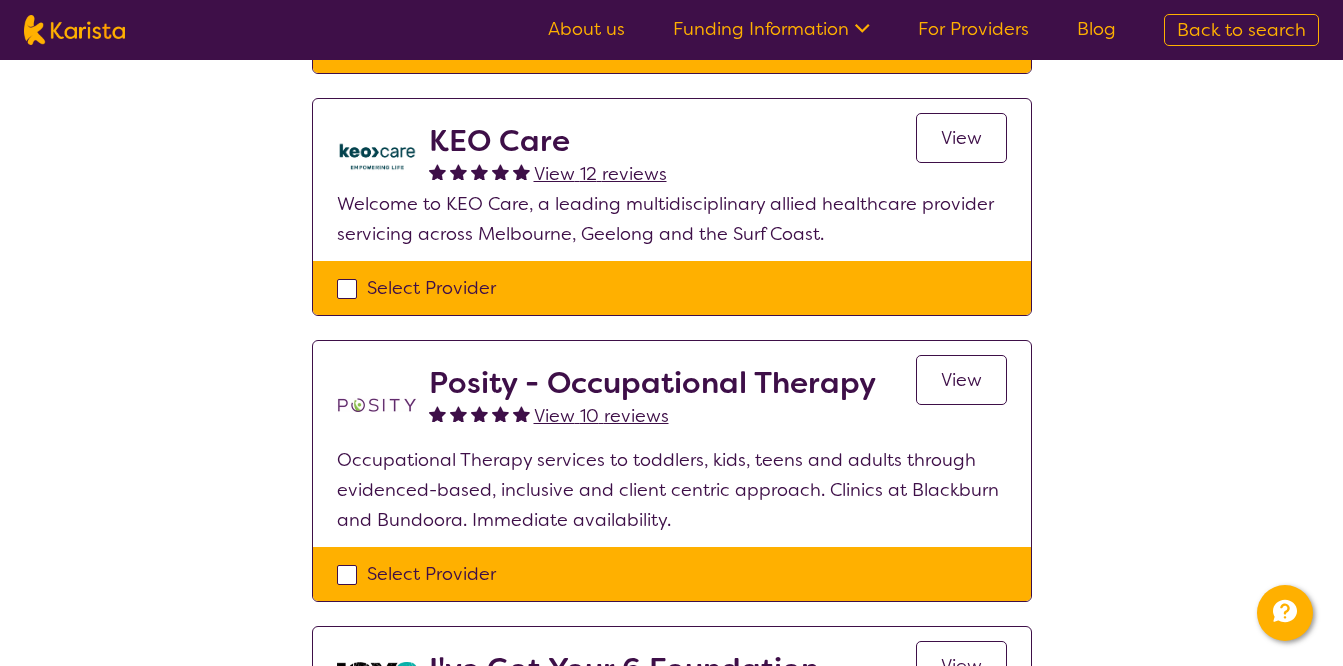 click on "View" at bounding box center (961, 138) 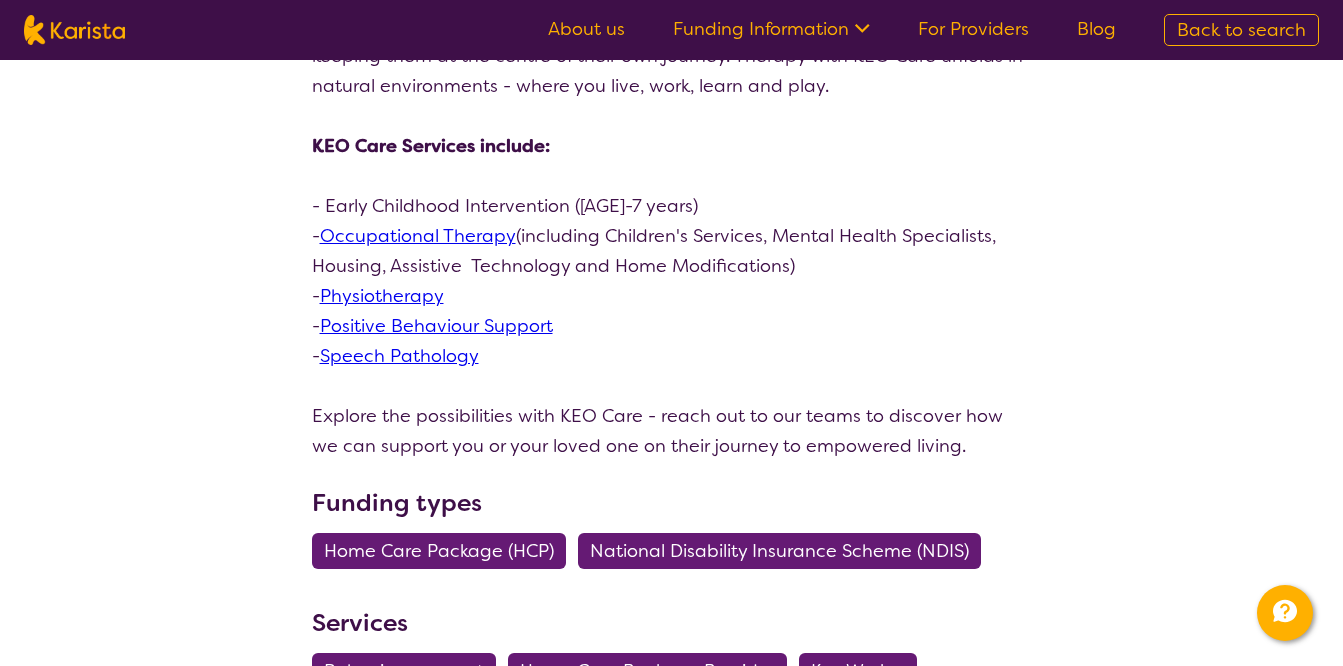 scroll, scrollTop: 760, scrollLeft: 0, axis: vertical 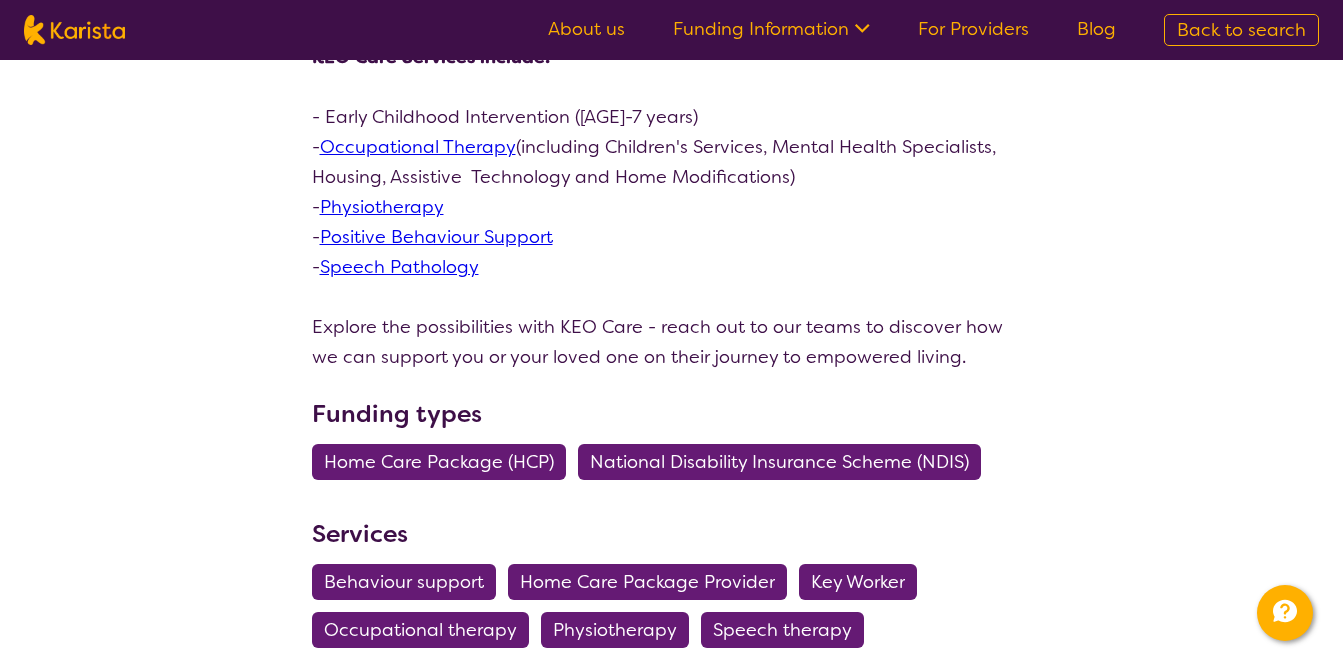 click on "Occupational Therapy" at bounding box center [418, 147] 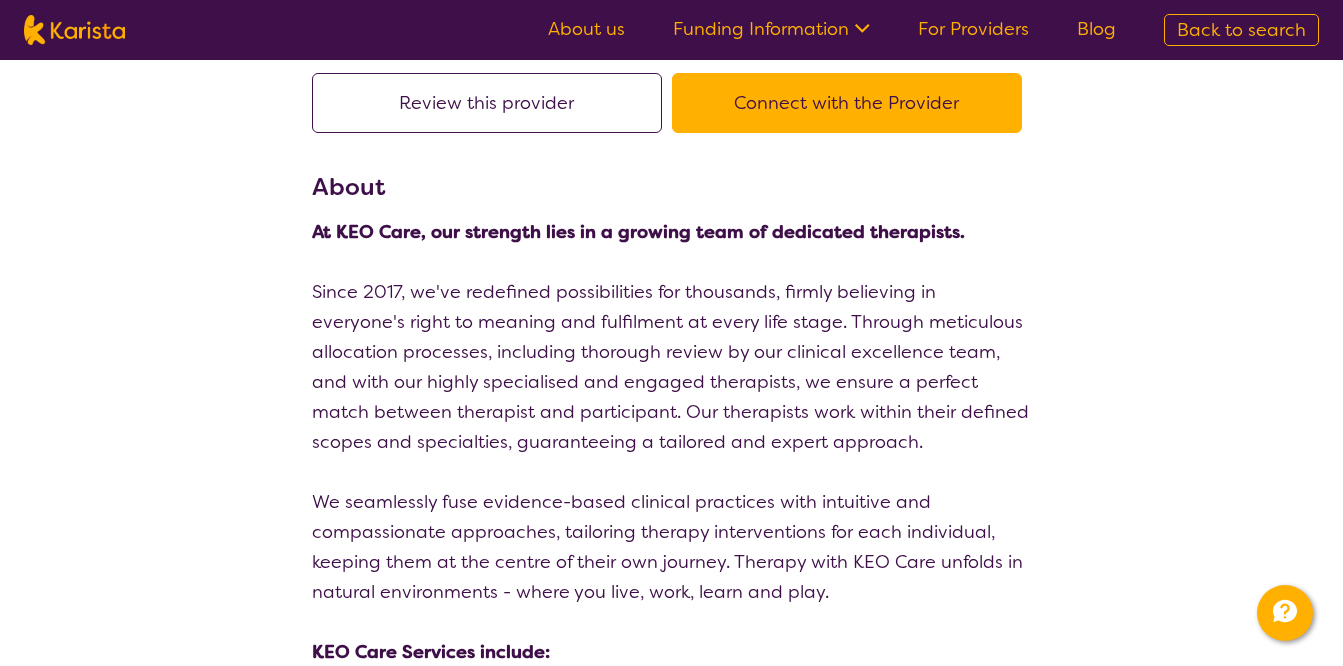scroll, scrollTop: 0, scrollLeft: 0, axis: both 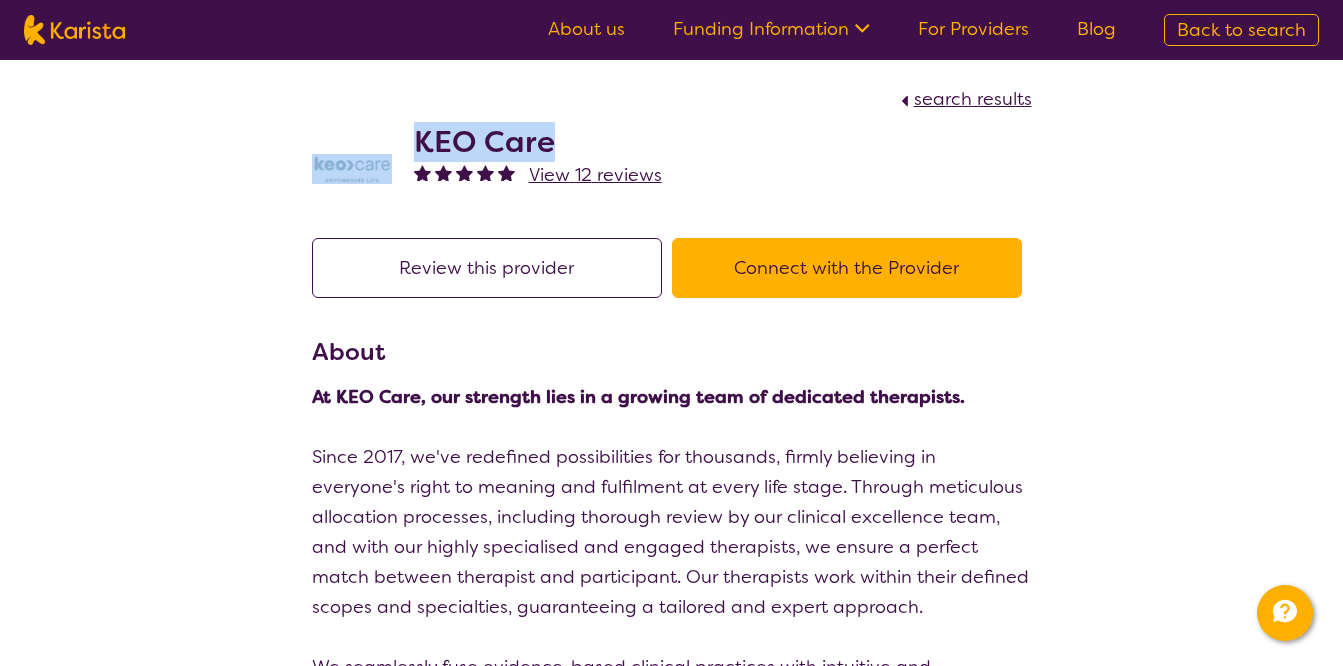 drag, startPoint x: 380, startPoint y: 126, endPoint x: 624, endPoint y: 123, distance: 244.01845 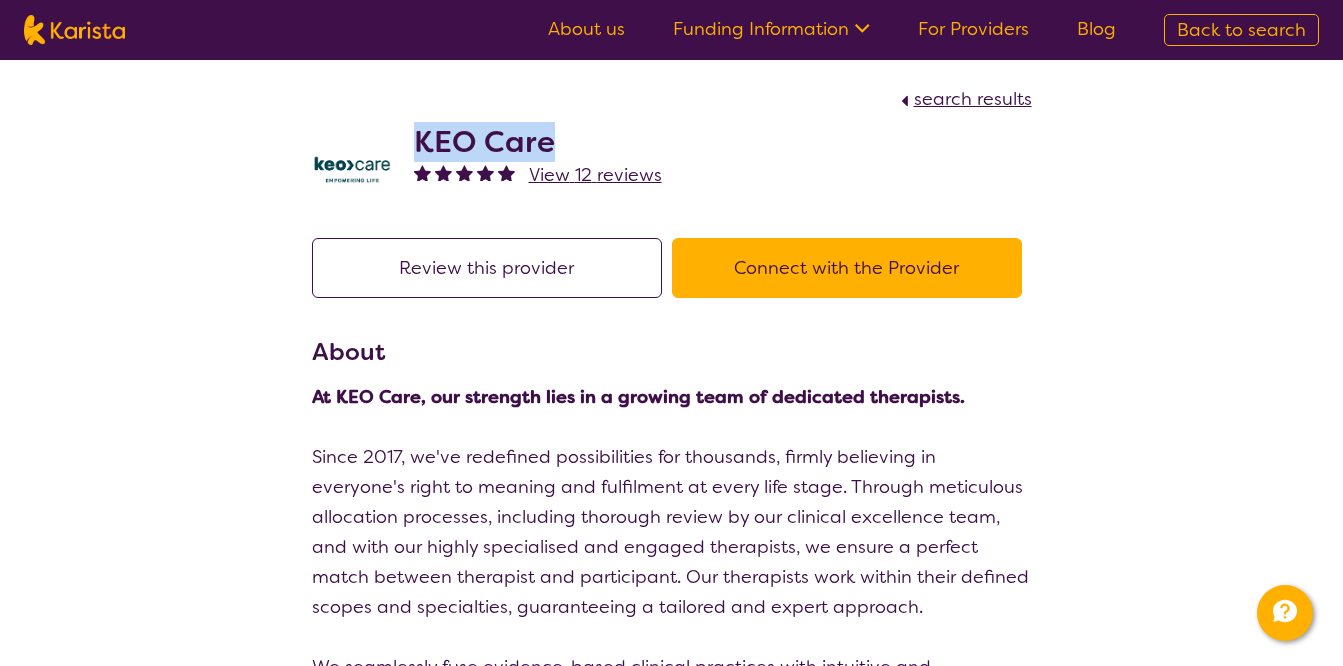 drag, startPoint x: 595, startPoint y: 135, endPoint x: 422, endPoint y: 121, distance: 173.56555 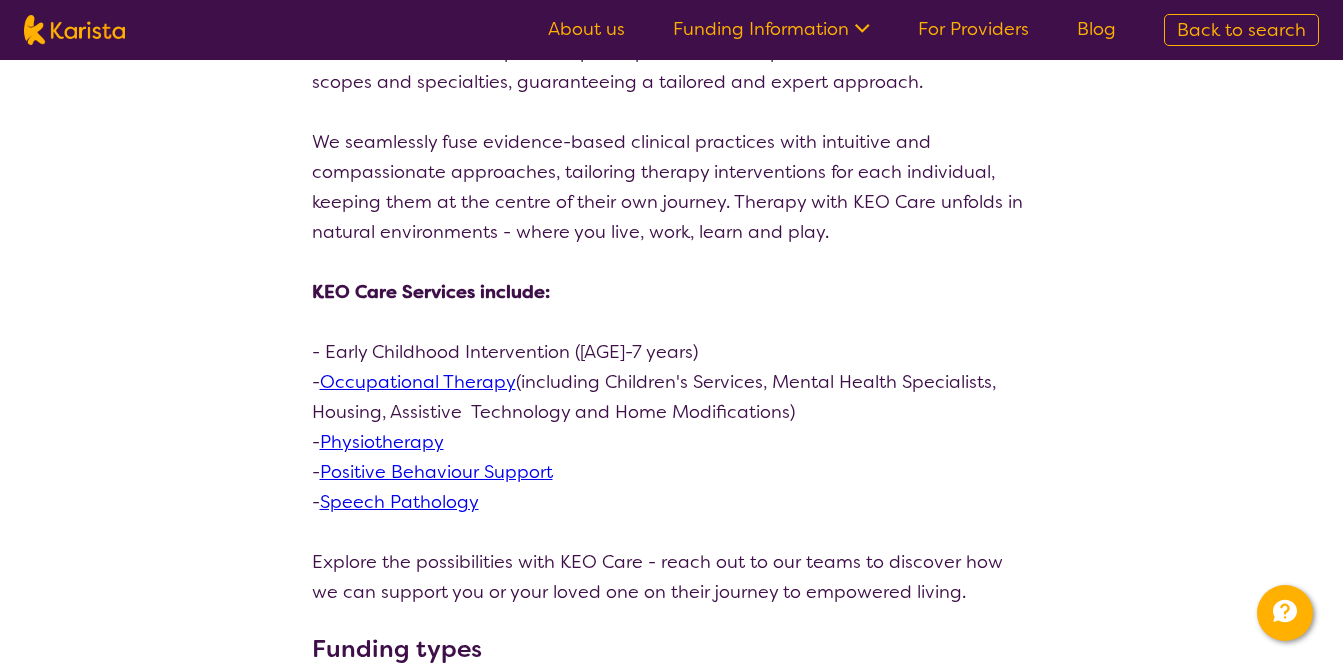 scroll, scrollTop: 0, scrollLeft: 0, axis: both 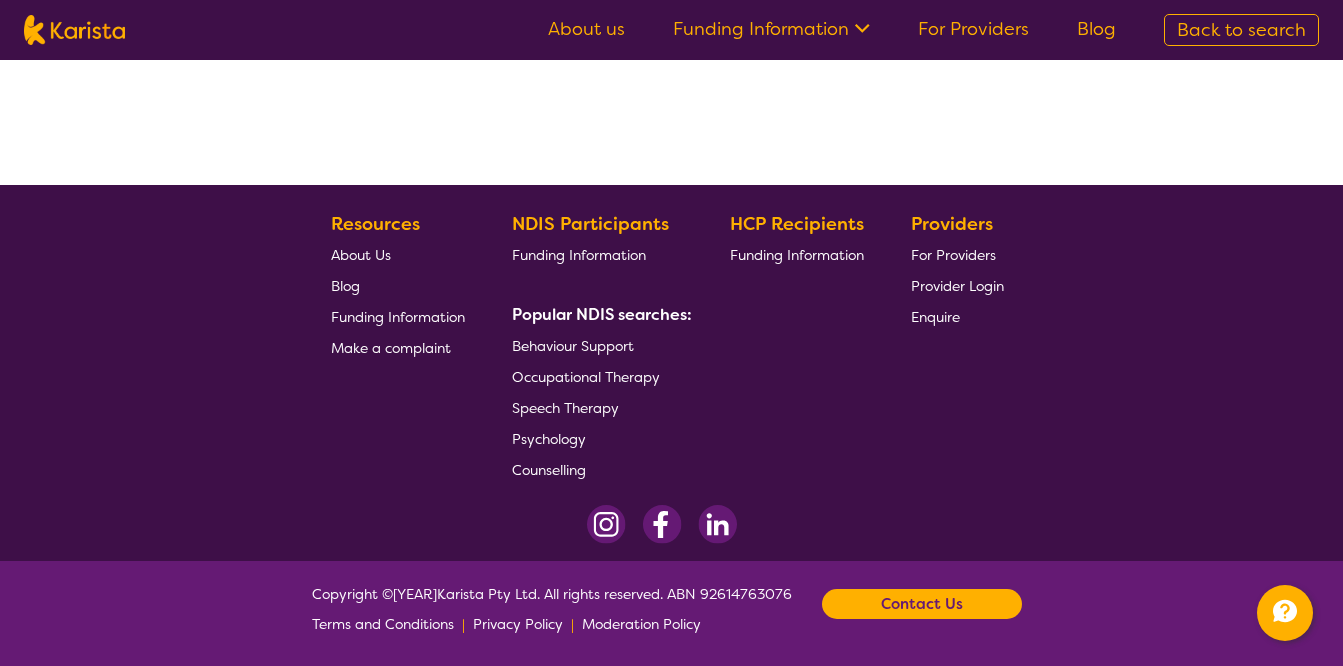 select on "by_score" 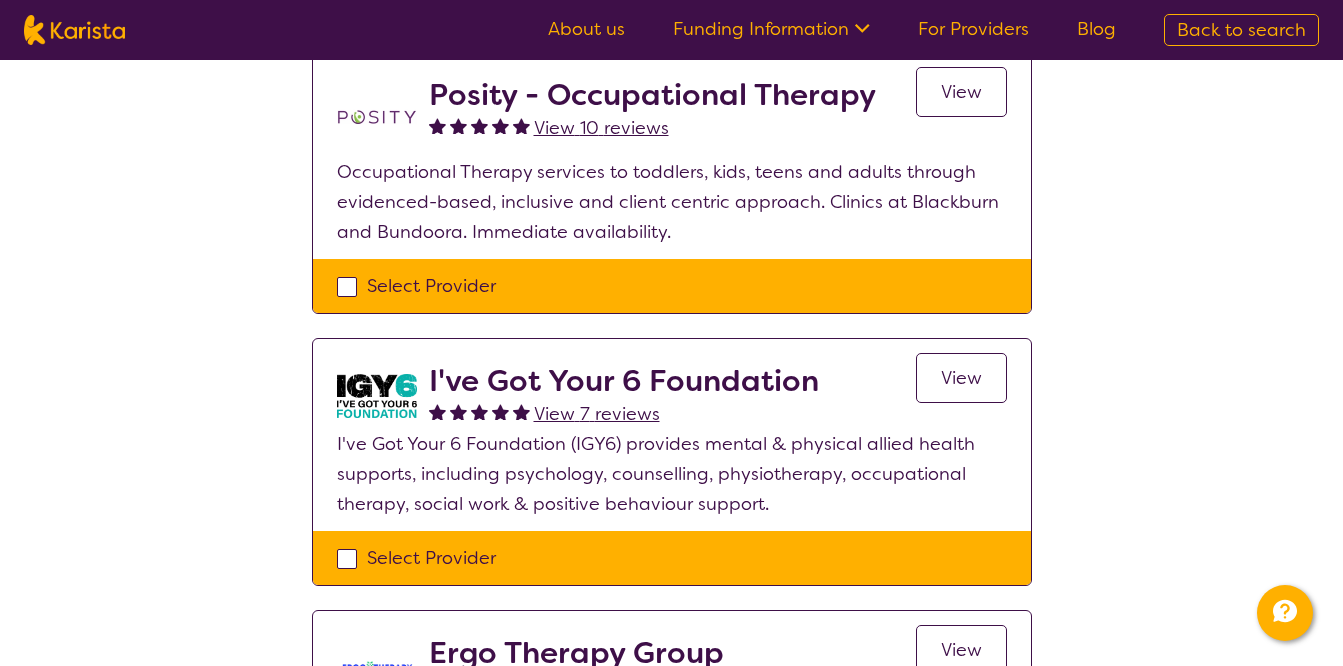 scroll, scrollTop: 710, scrollLeft: 0, axis: vertical 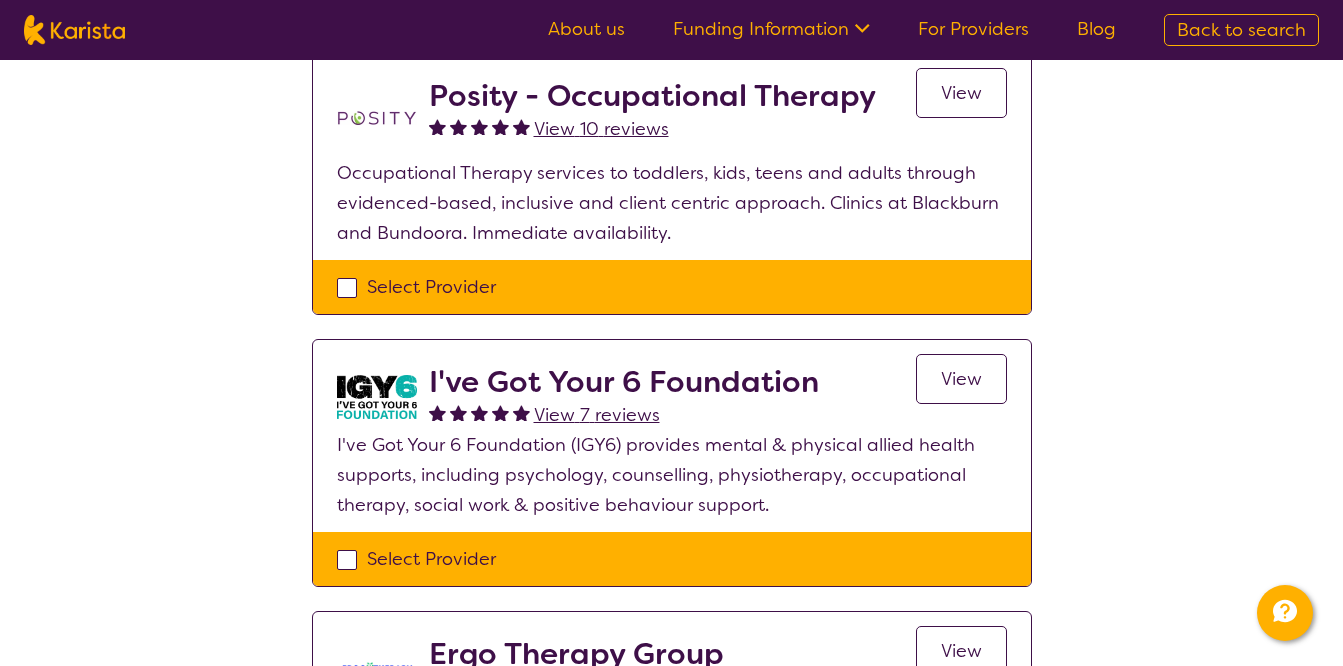 click on "Posity - Occupational Therapy" at bounding box center [652, 96] 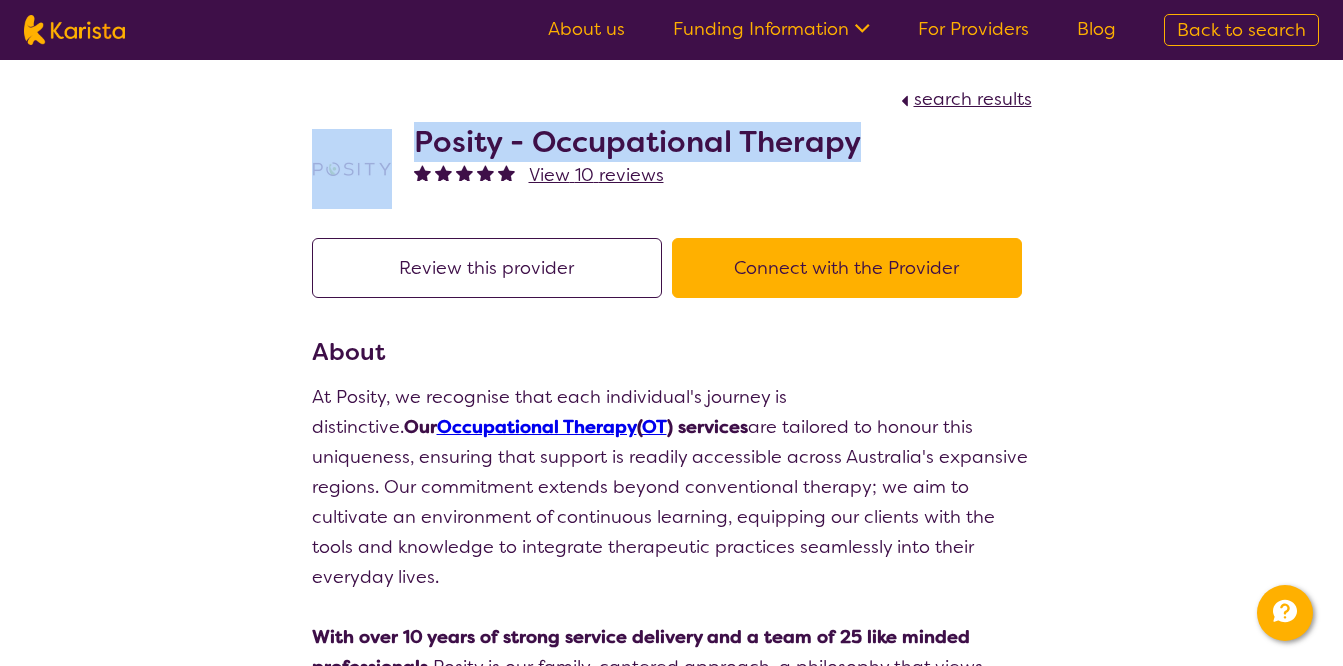 drag, startPoint x: 866, startPoint y: 155, endPoint x: 369, endPoint y: 151, distance: 497.01608 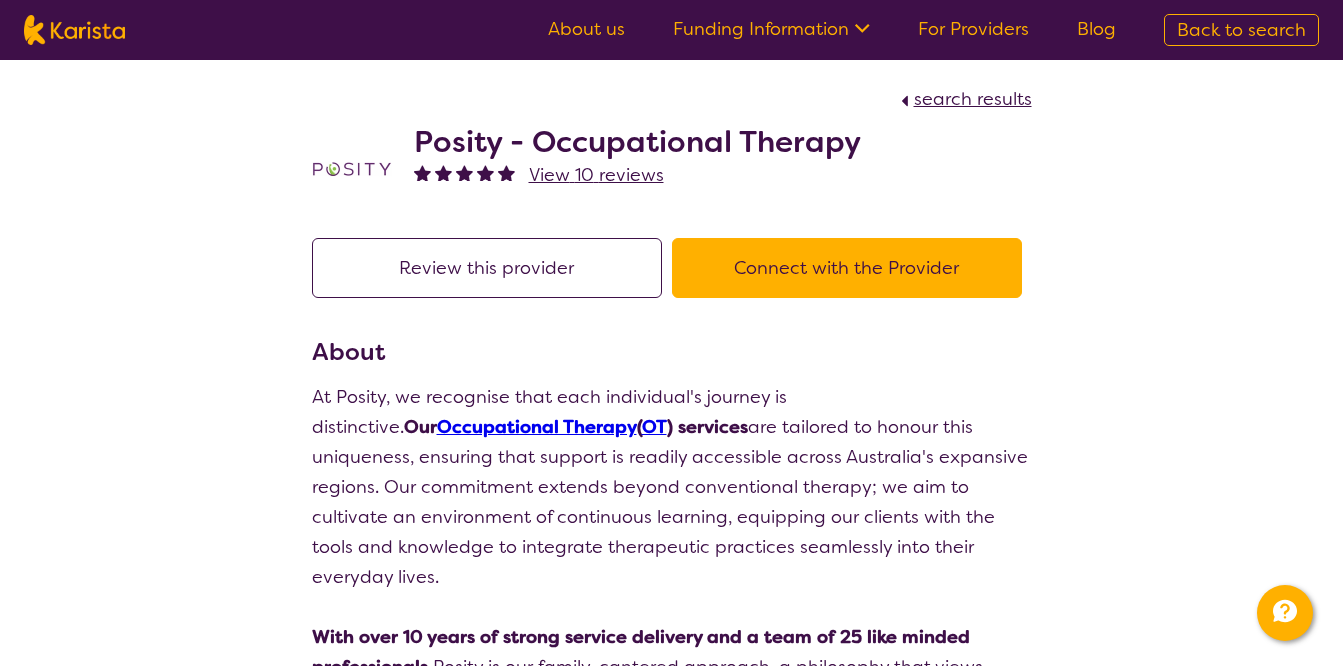 click on "About" at bounding box center [672, 352] 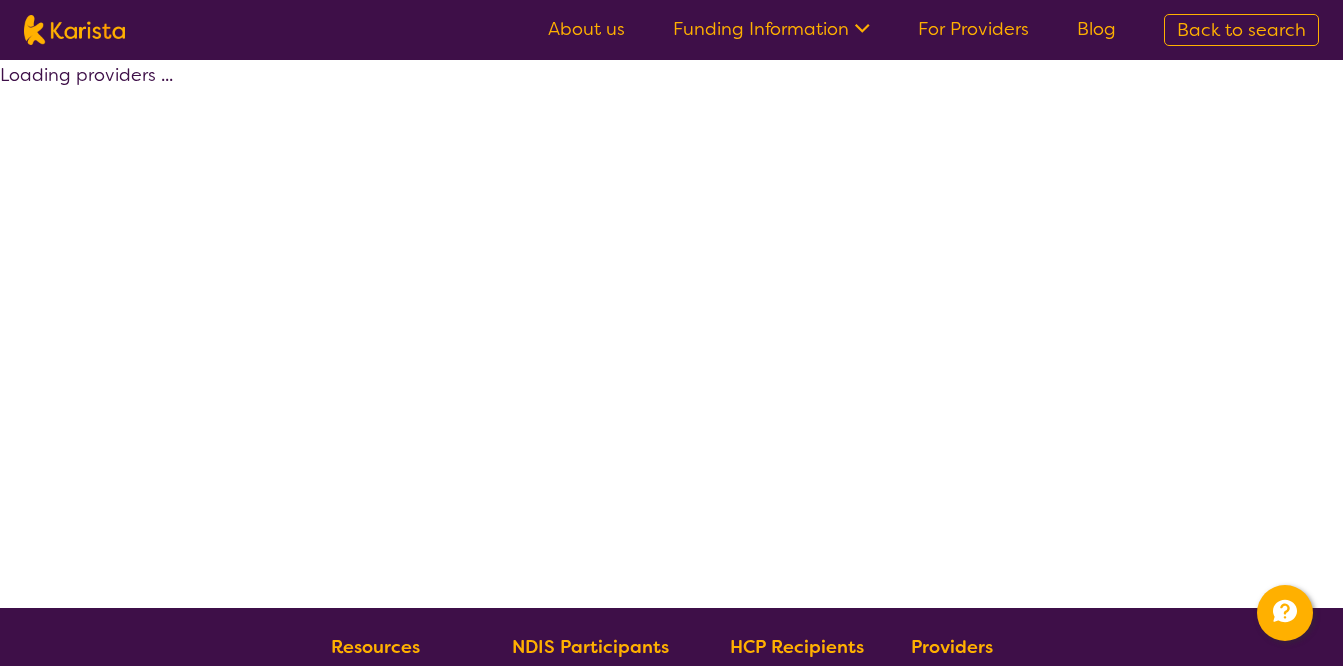 scroll, scrollTop: 424, scrollLeft: 0, axis: vertical 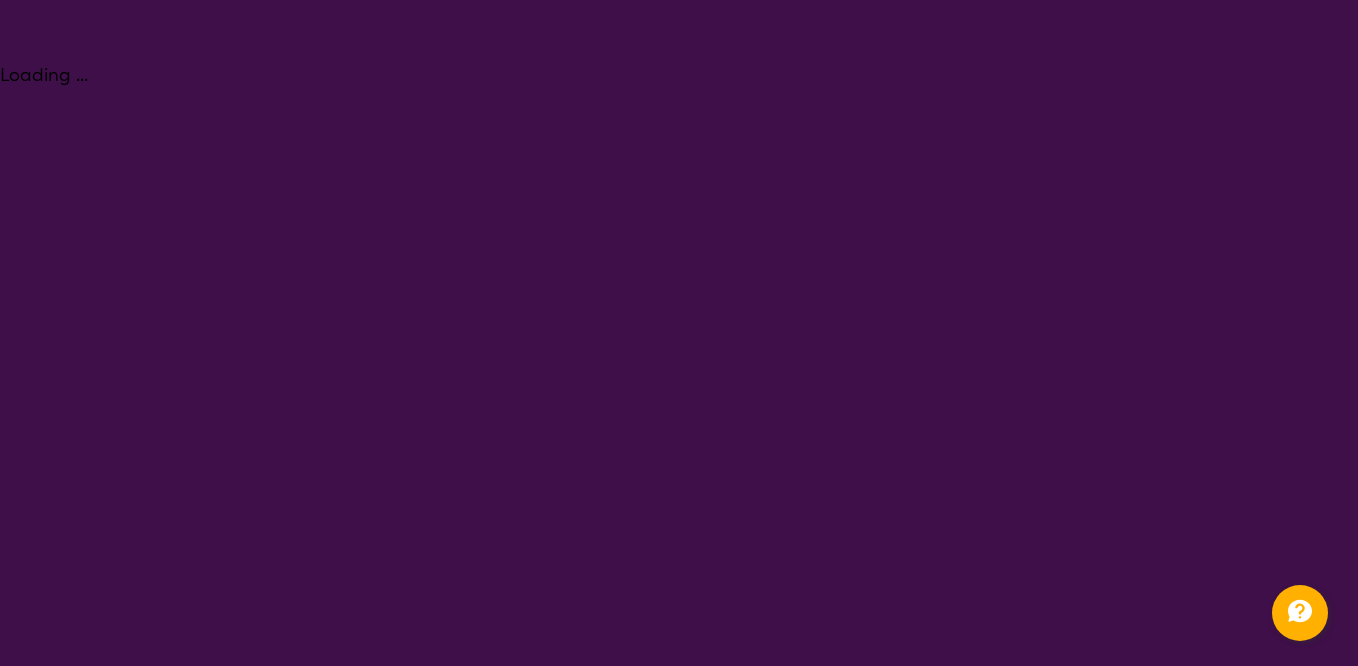 select on "Occupational therapy" 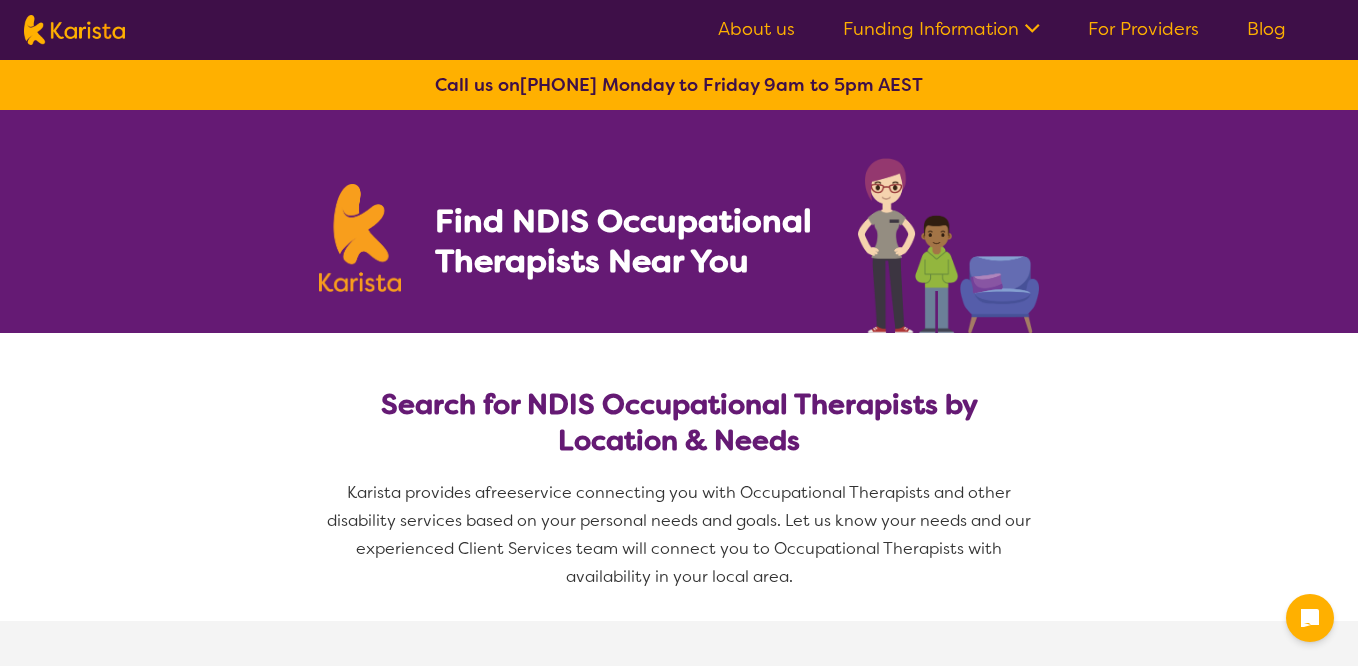 select on "Occupational therapy" 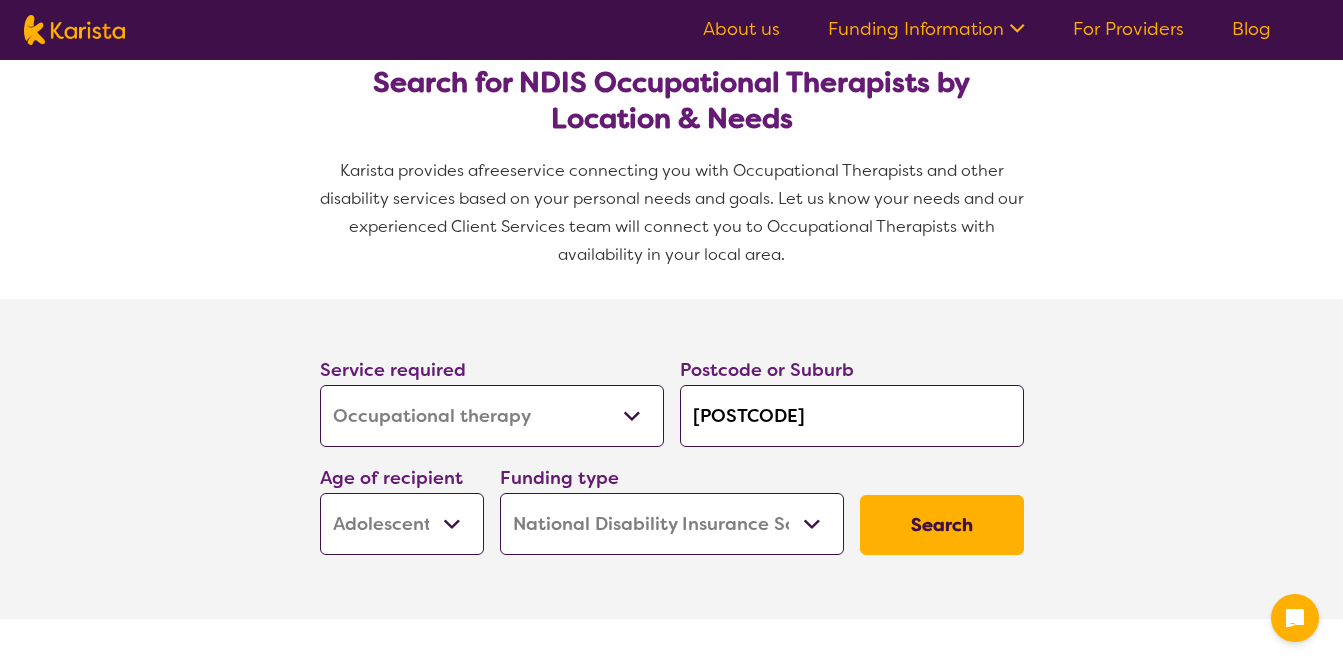 scroll, scrollTop: 331, scrollLeft: 0, axis: vertical 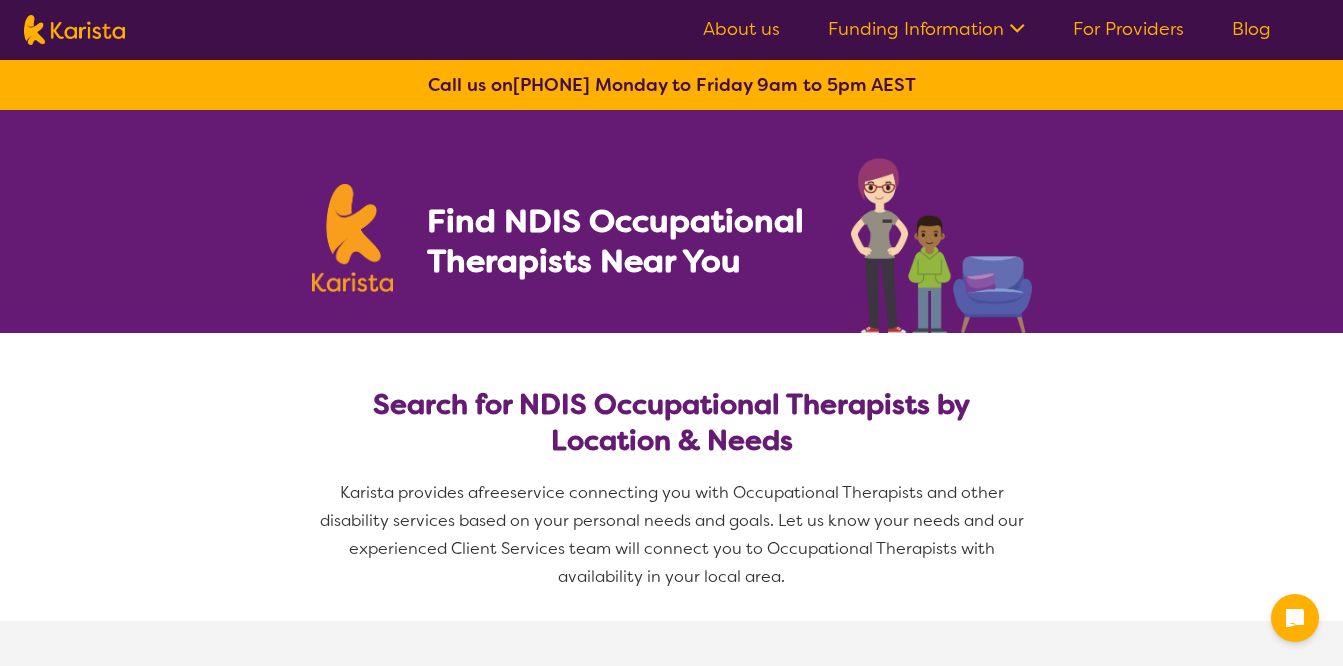 select on "Occupational therapy" 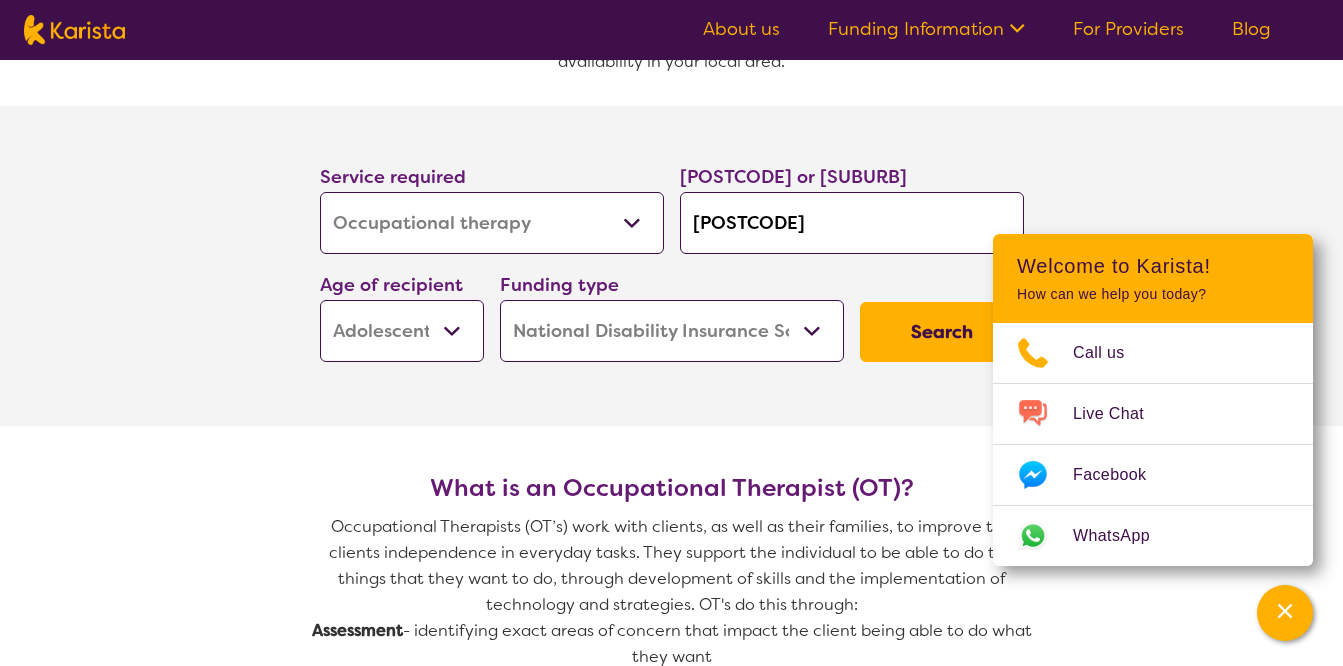 click on "Search" at bounding box center (942, 332) 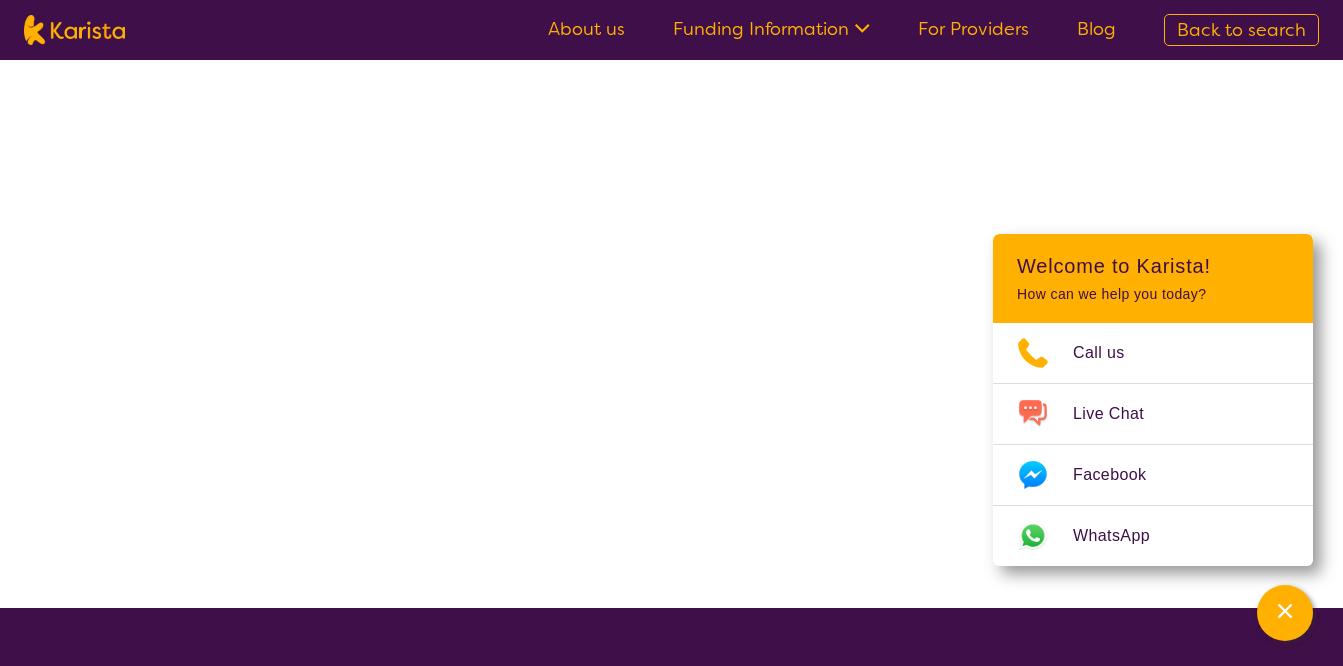 scroll, scrollTop: 0, scrollLeft: 0, axis: both 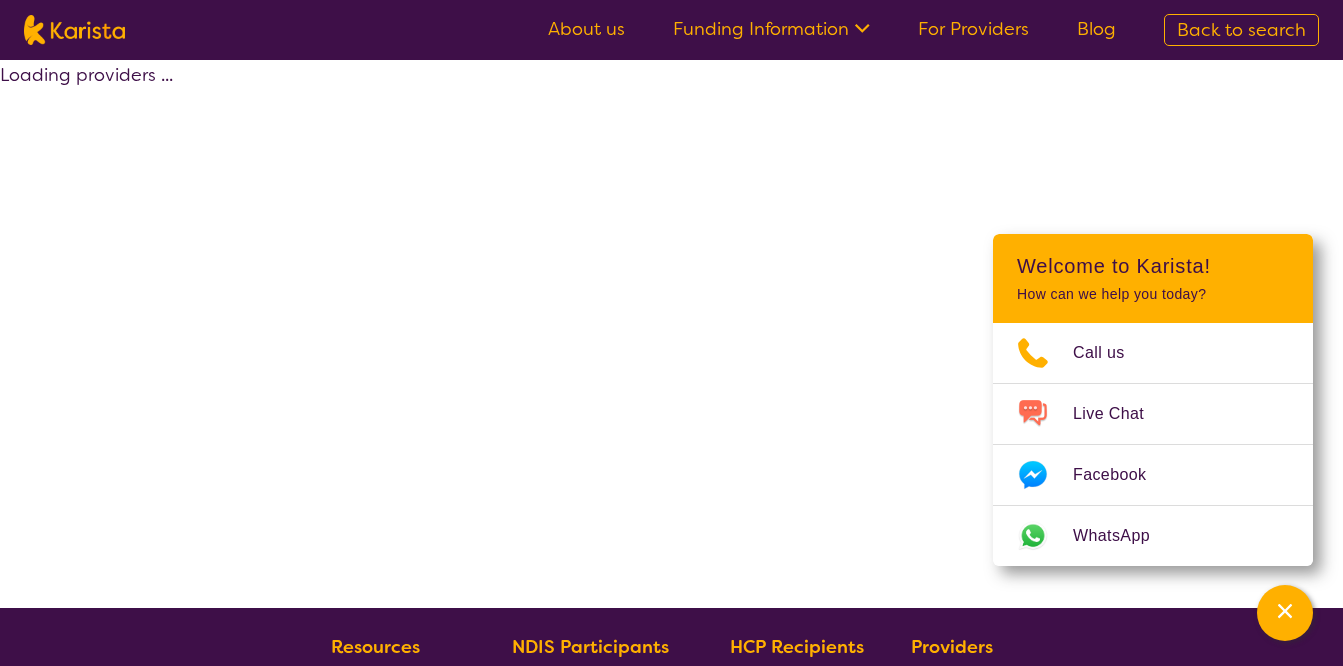 select on "by_score" 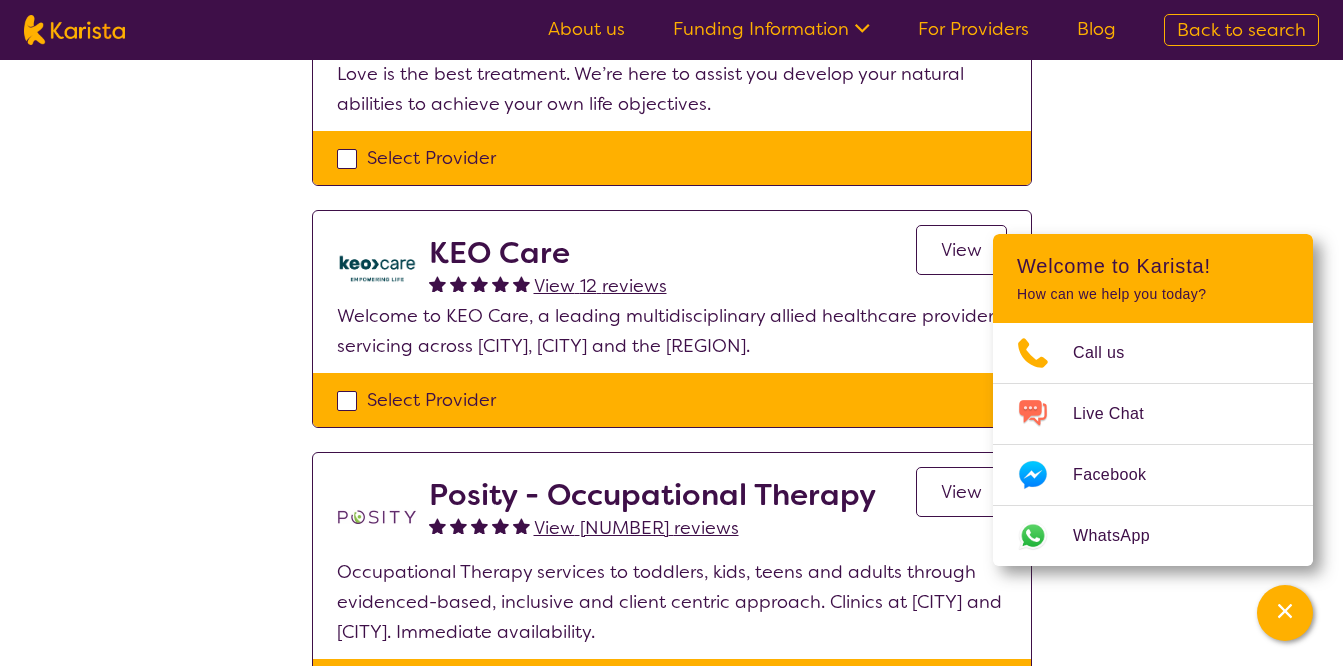 click on "Select Provider" at bounding box center (672, 400) 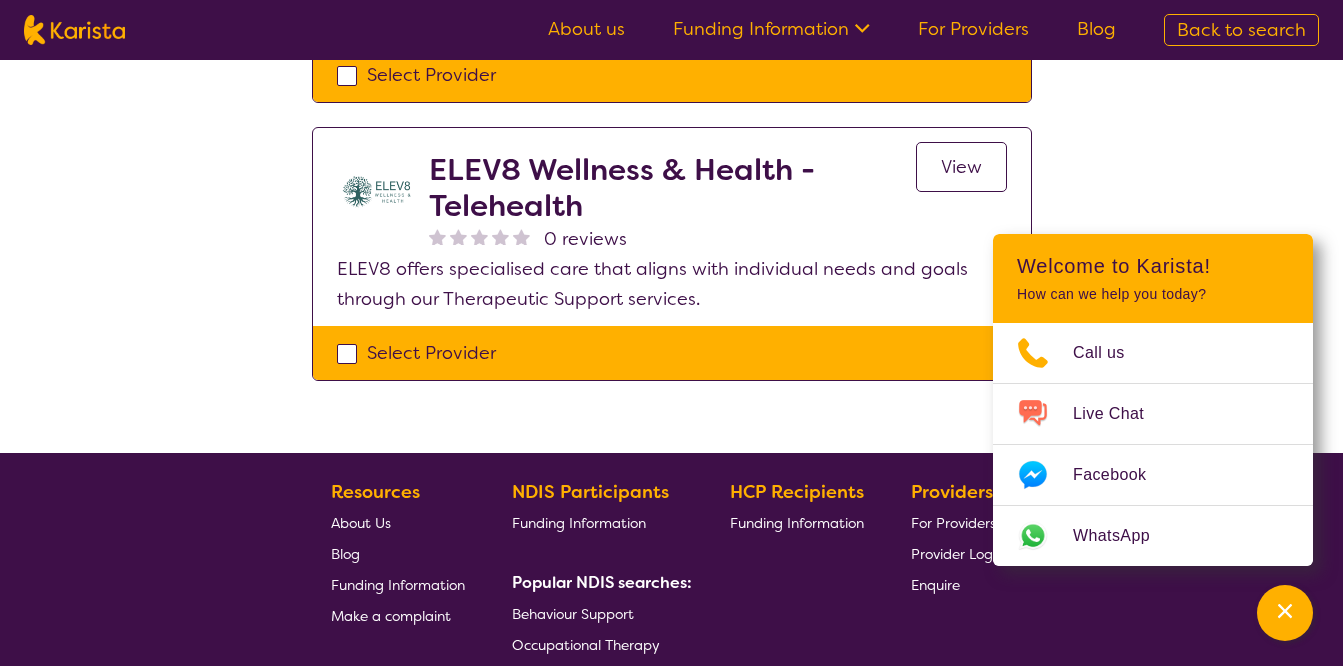 scroll, scrollTop: 2556, scrollLeft: 0, axis: vertical 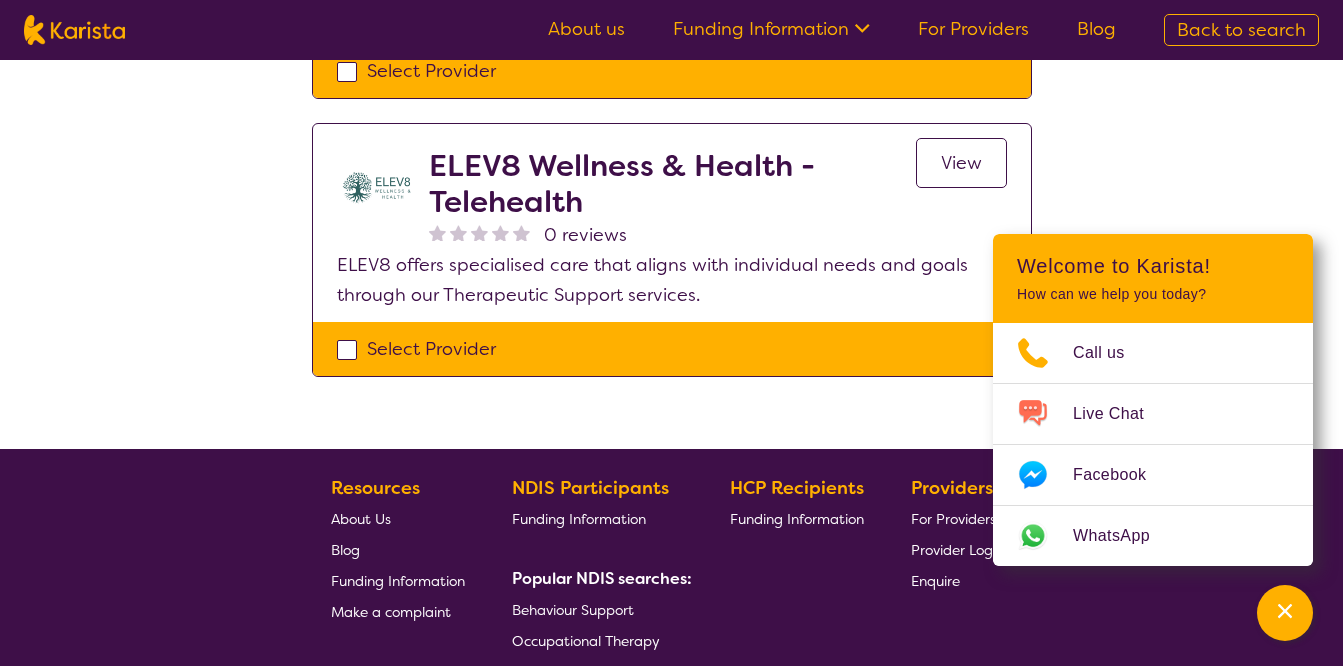 click on "ELEV8 Wellness & Health - Telehealth 0 reviews View ELEV8 offers specialised care that aligns with individual needs and goals through our Therapeutic Support services." at bounding box center [672, 223] 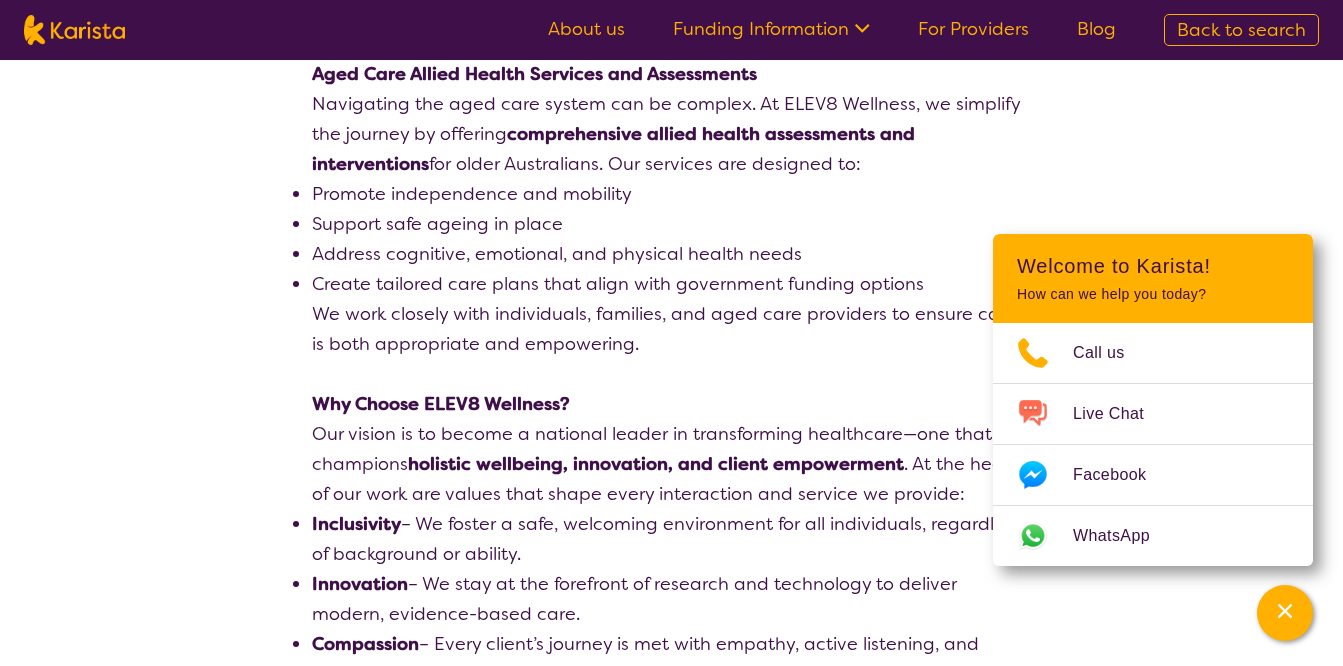 scroll, scrollTop: 1555, scrollLeft: 0, axis: vertical 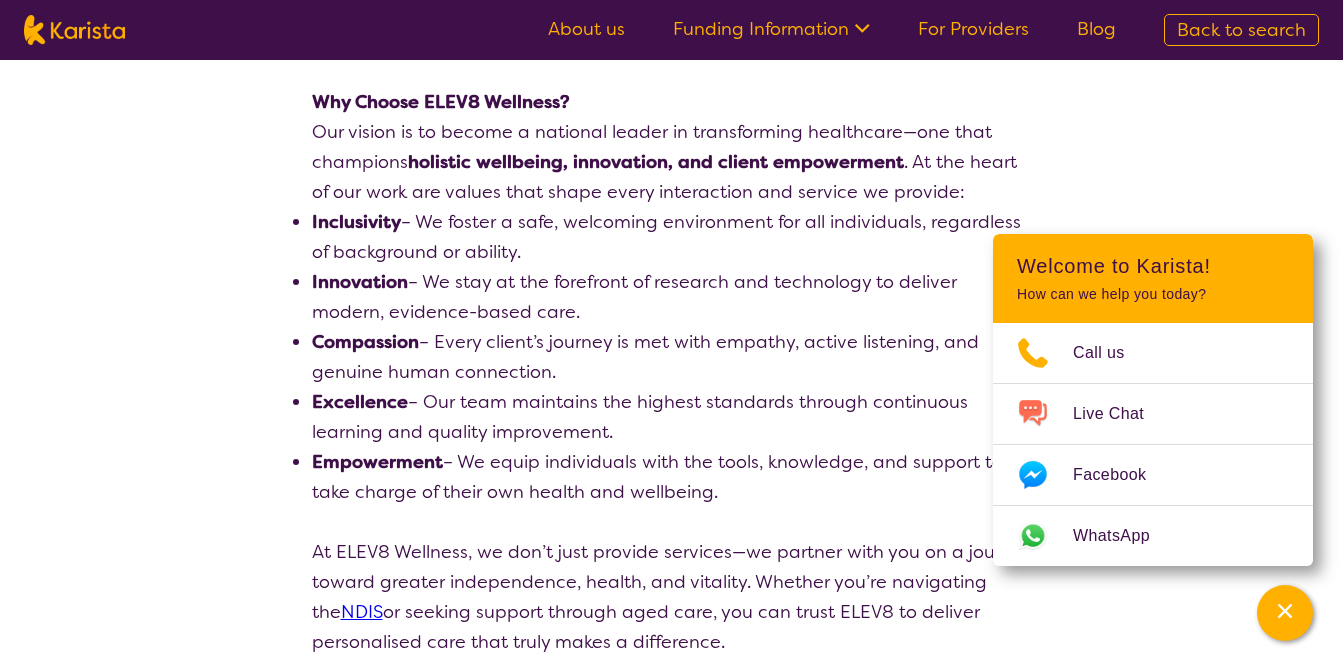 select on "by_score" 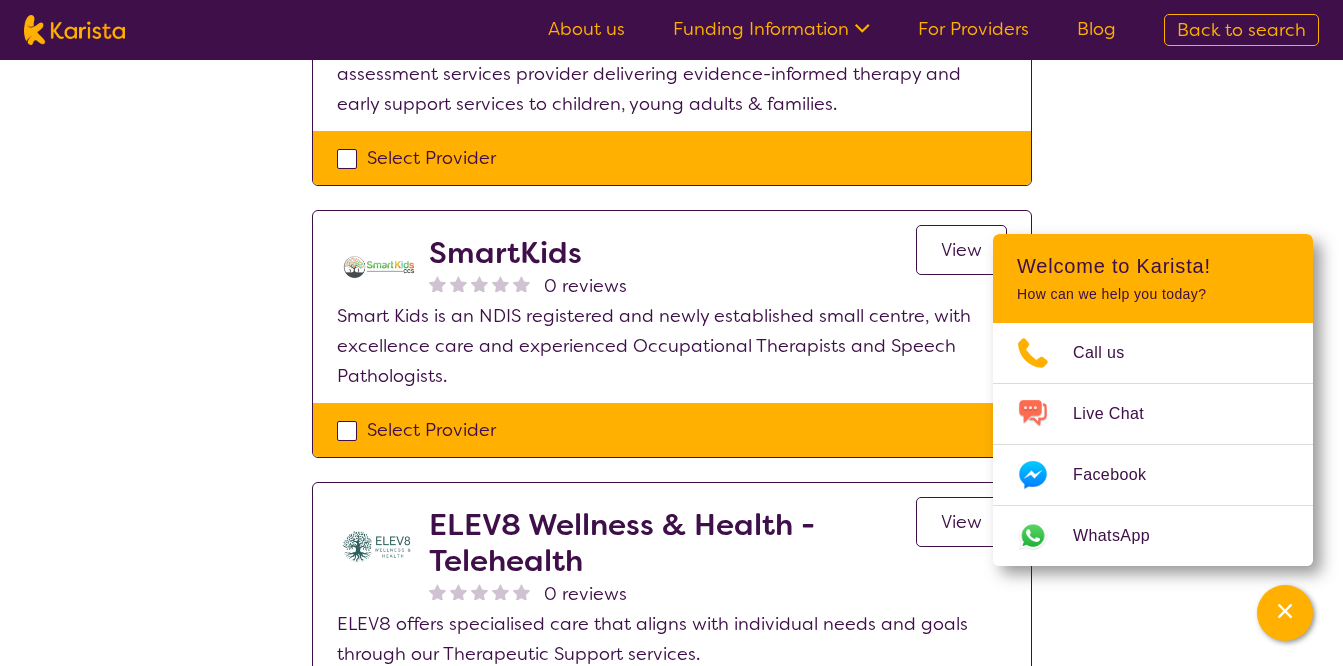 scroll, scrollTop: 2196, scrollLeft: 0, axis: vertical 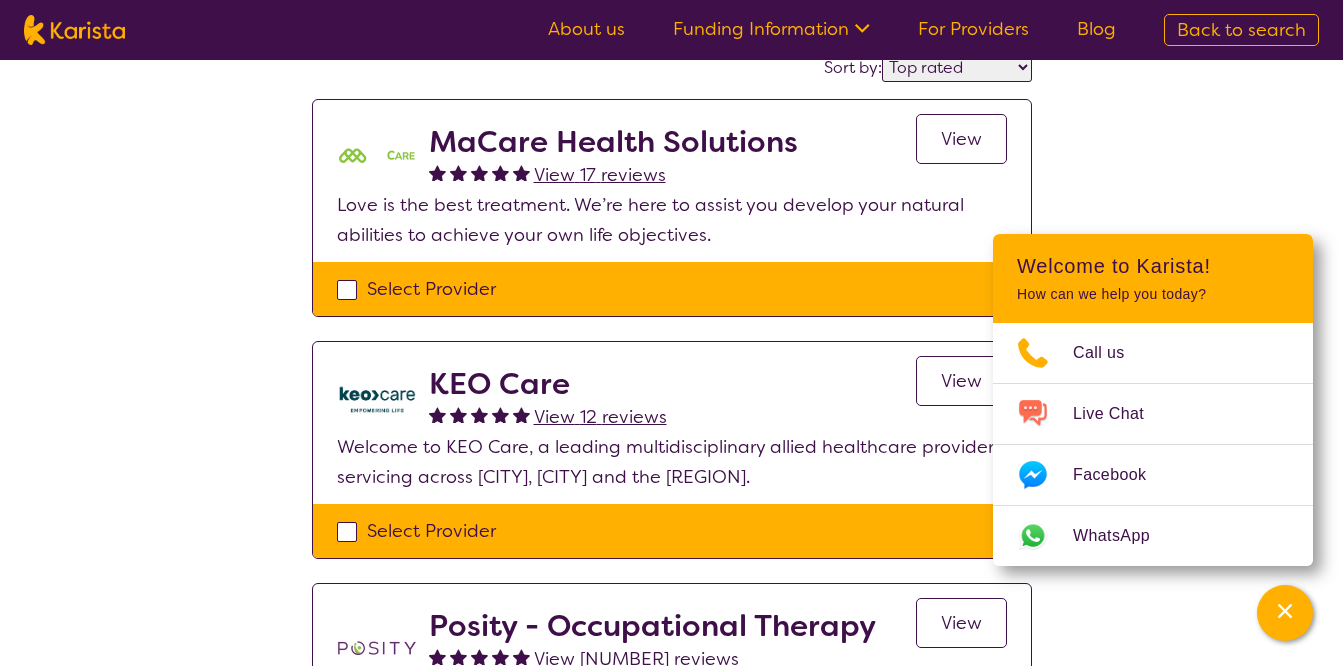 select on "Occupational therapy" 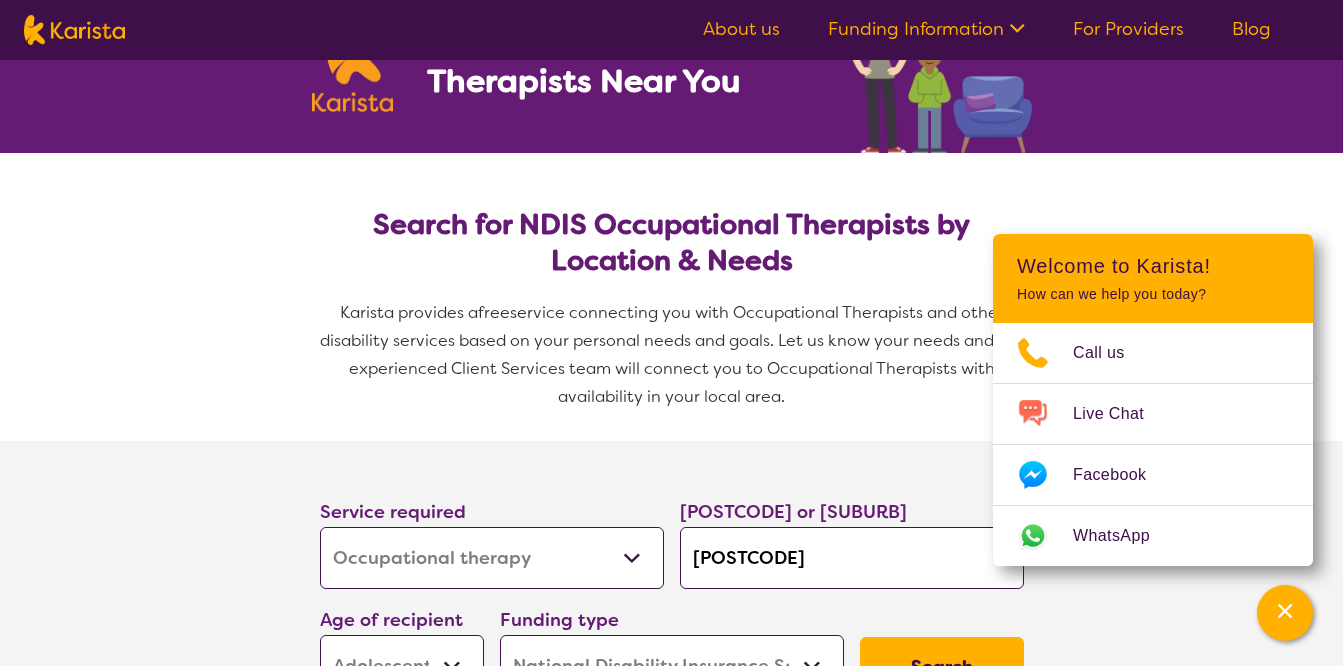 scroll, scrollTop: 515, scrollLeft: 0, axis: vertical 